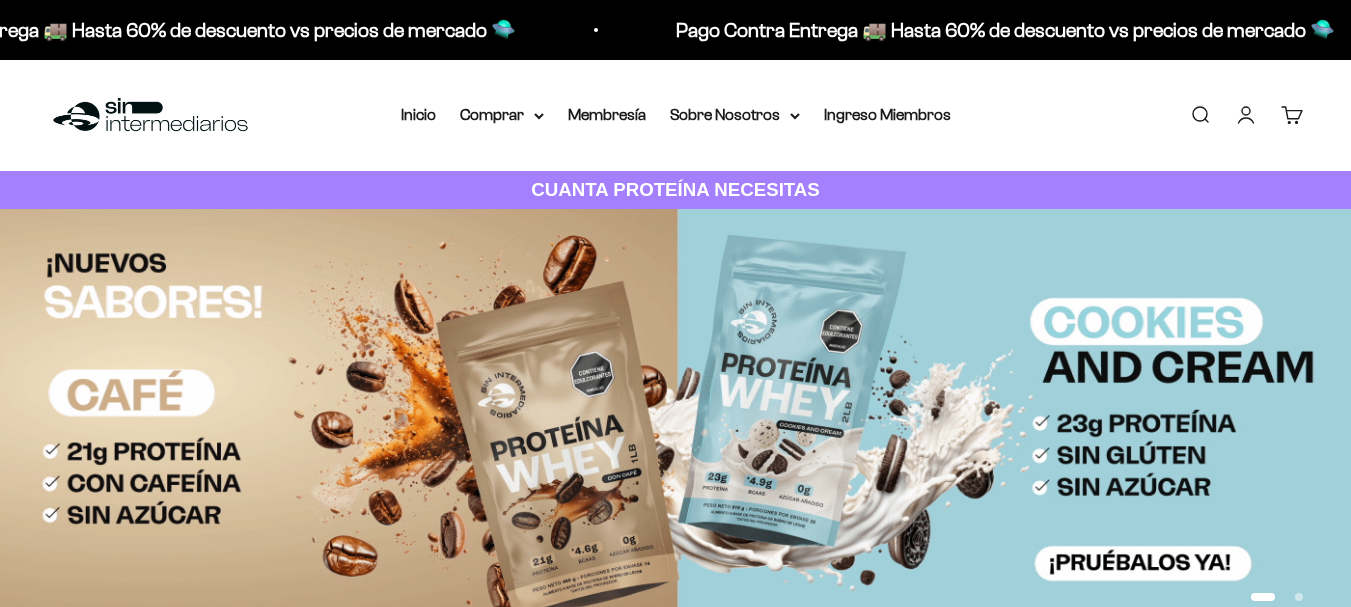 scroll, scrollTop: 0, scrollLeft: 0, axis: both 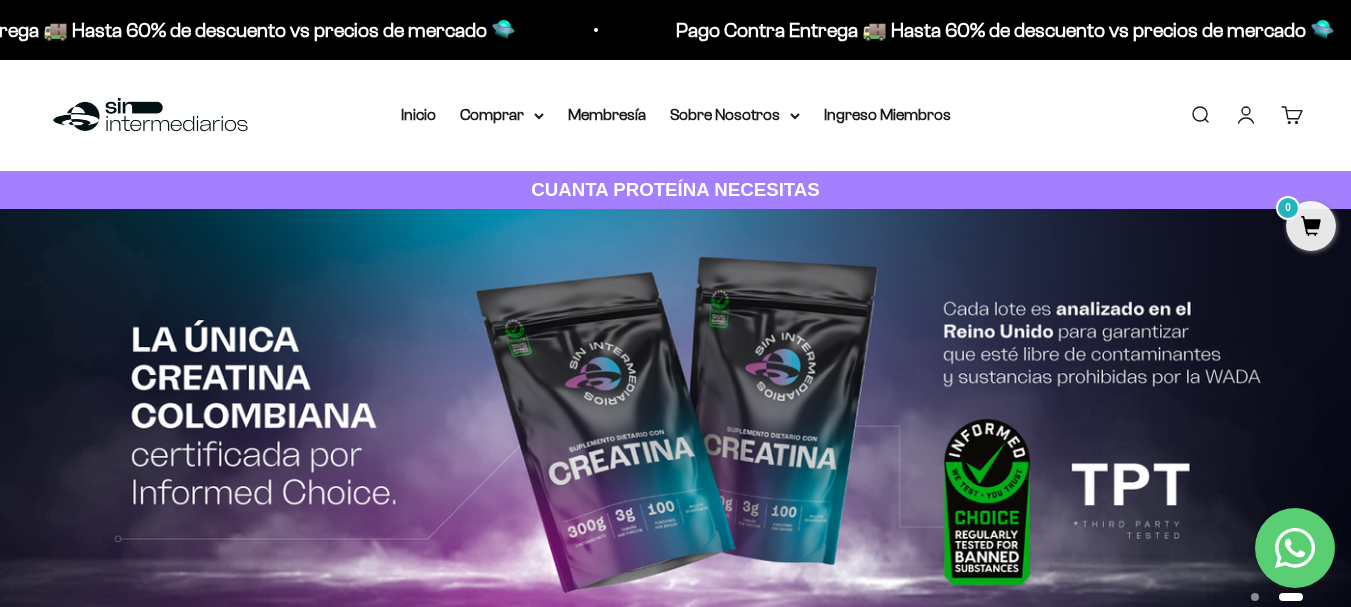 click on "Iniciar sesión" at bounding box center [1246, 115] 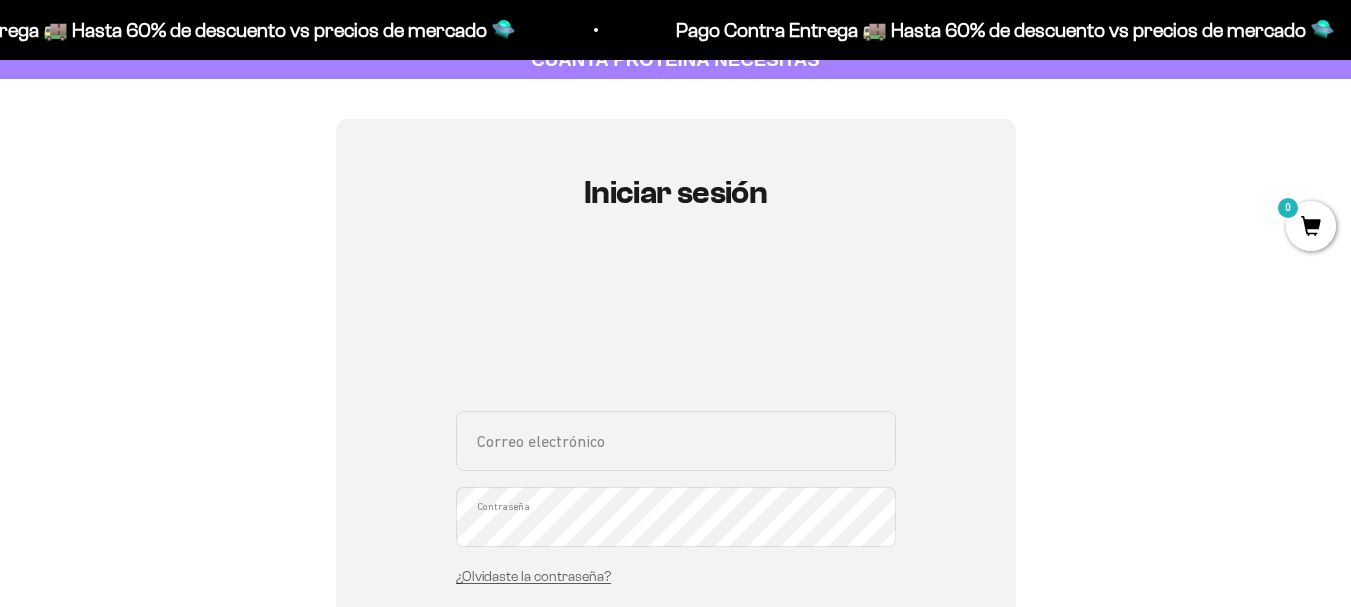 scroll, scrollTop: 134, scrollLeft: 0, axis: vertical 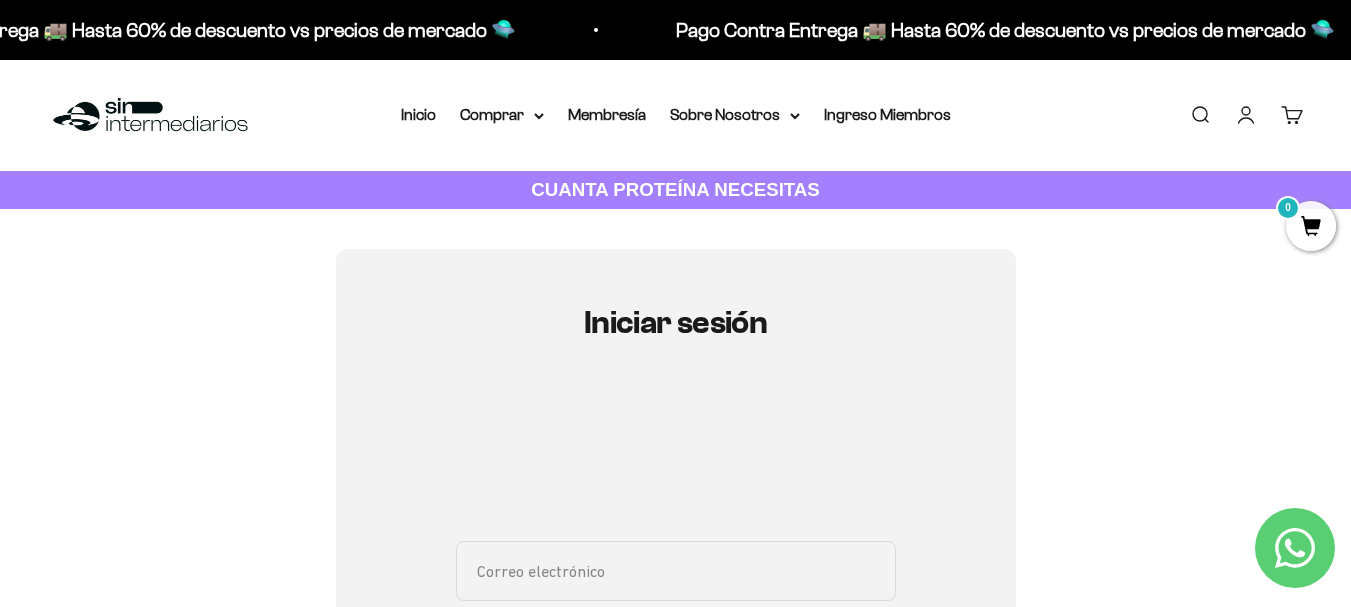 click on "Iniciar sesión
Correo electrónico Contraseña
¿Olvidaste la contraseña?
Iniciar sesión
Crea cuenta nueva
¿Necesitas ayuda para acceder a tu membresía? Clic acá
Recuperar contraseña Correo electrónico
Recuperar
Volver a inicio de sesión" at bounding box center [675, 628] 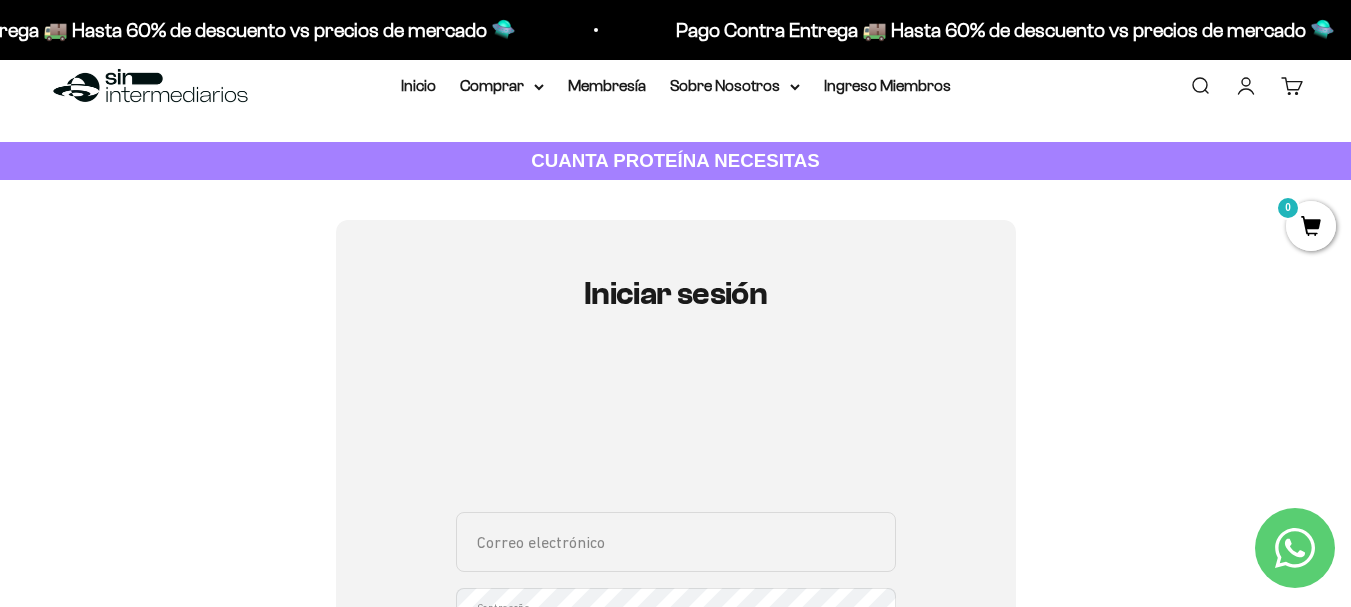 scroll, scrollTop: 0, scrollLeft: 0, axis: both 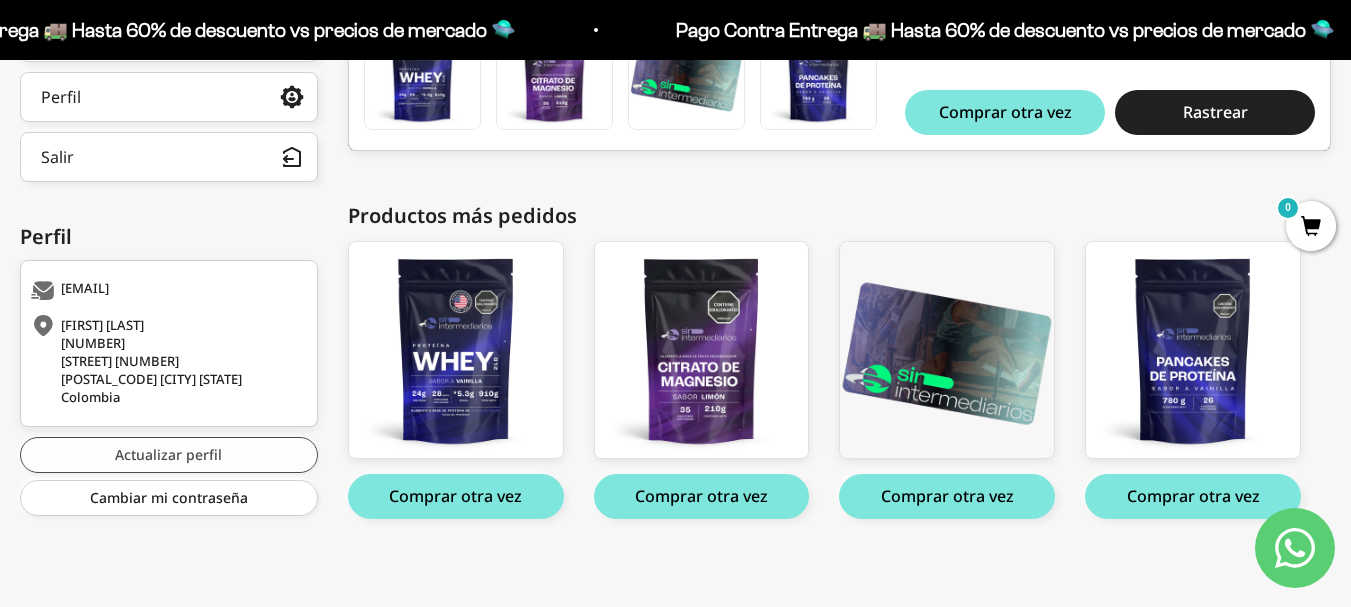 click on "Actualizar perfil" at bounding box center (169, 455) 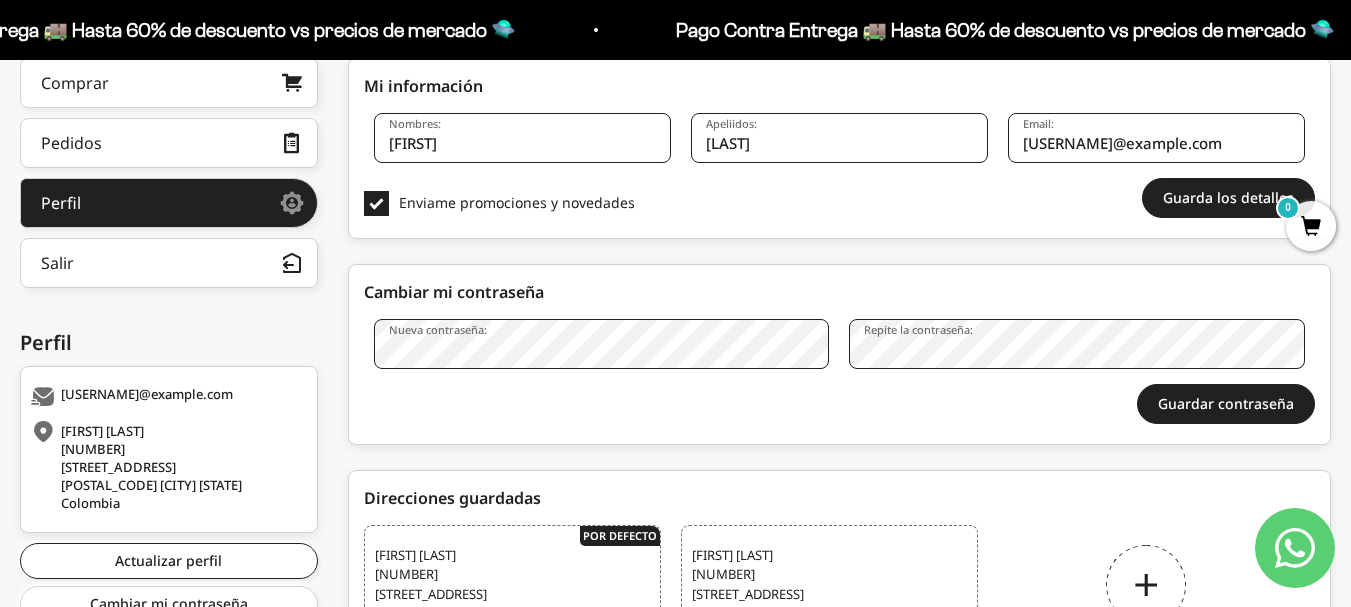 scroll, scrollTop: 532, scrollLeft: 0, axis: vertical 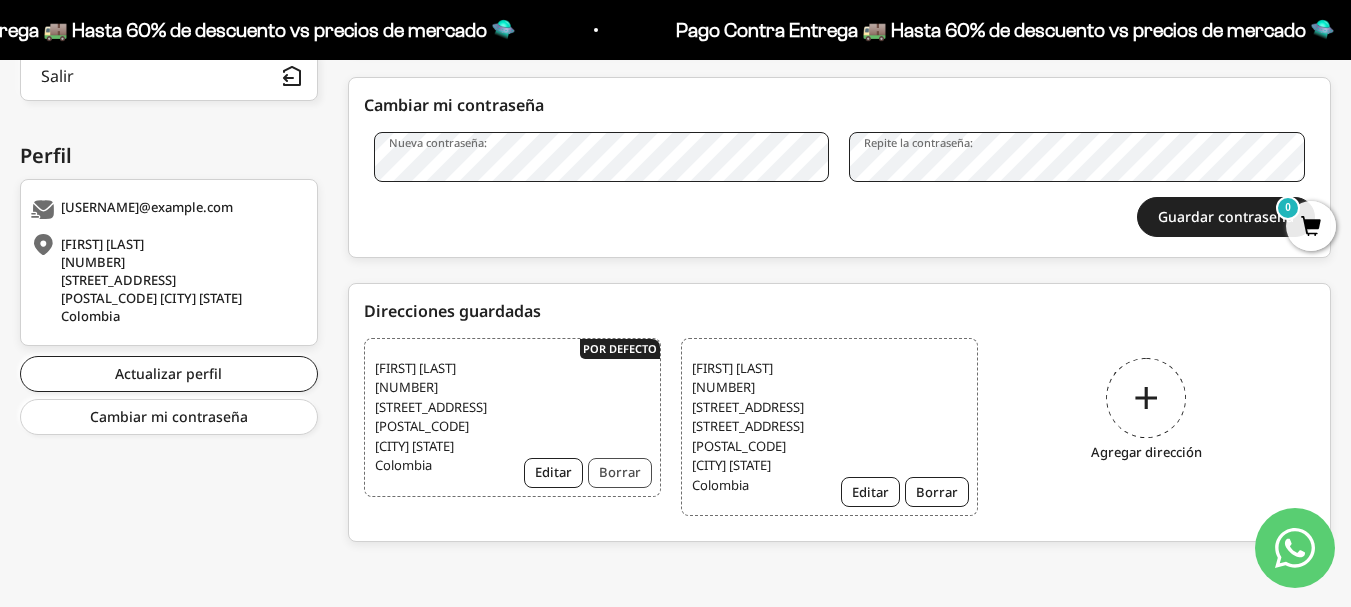 click on "Borrar" at bounding box center (620, 473) 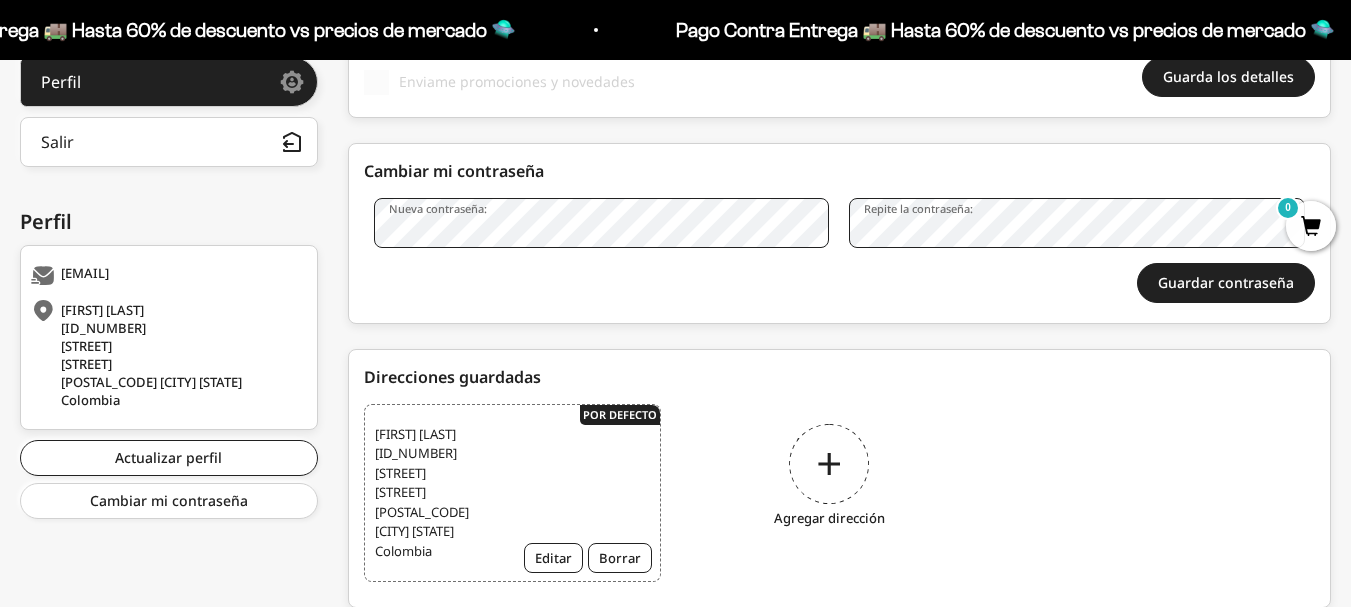 scroll, scrollTop: 532, scrollLeft: 0, axis: vertical 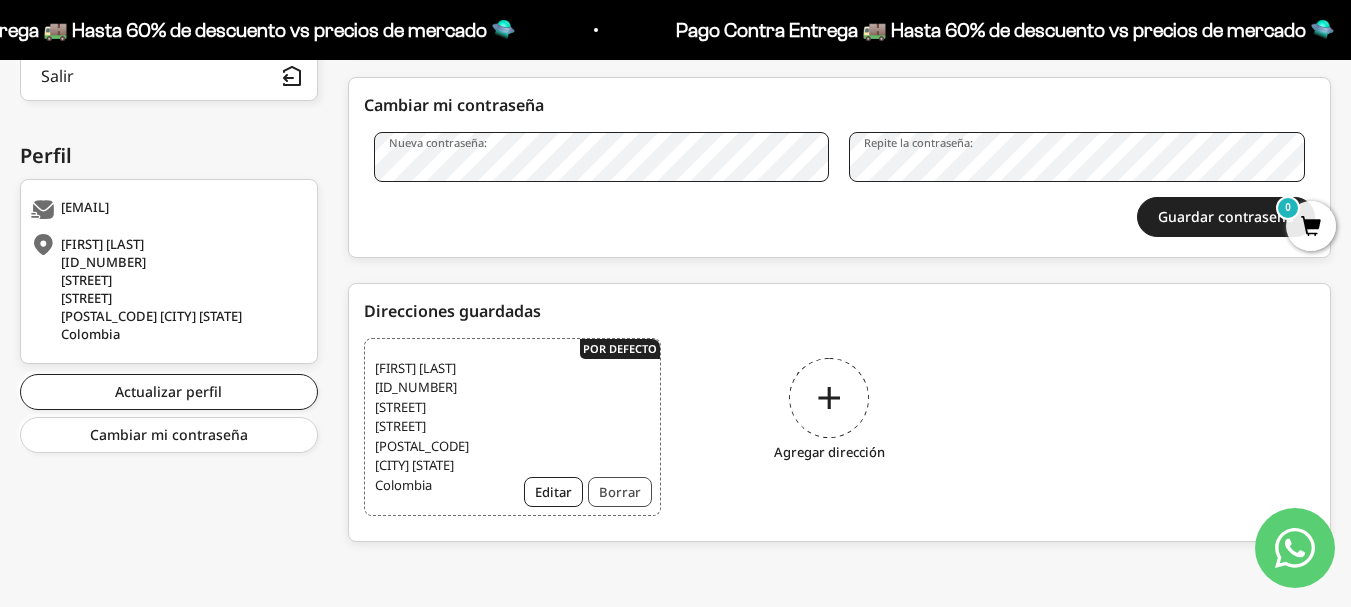 click on "Borrar" at bounding box center (620, 492) 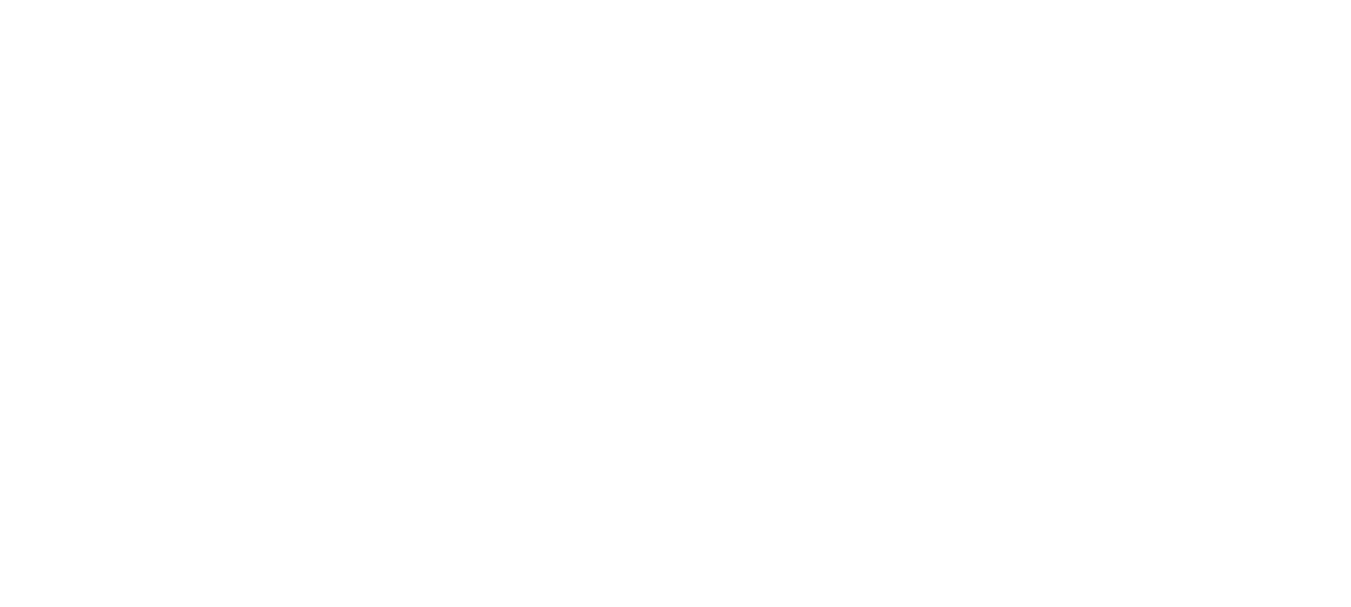 scroll, scrollTop: 0, scrollLeft: 0, axis: both 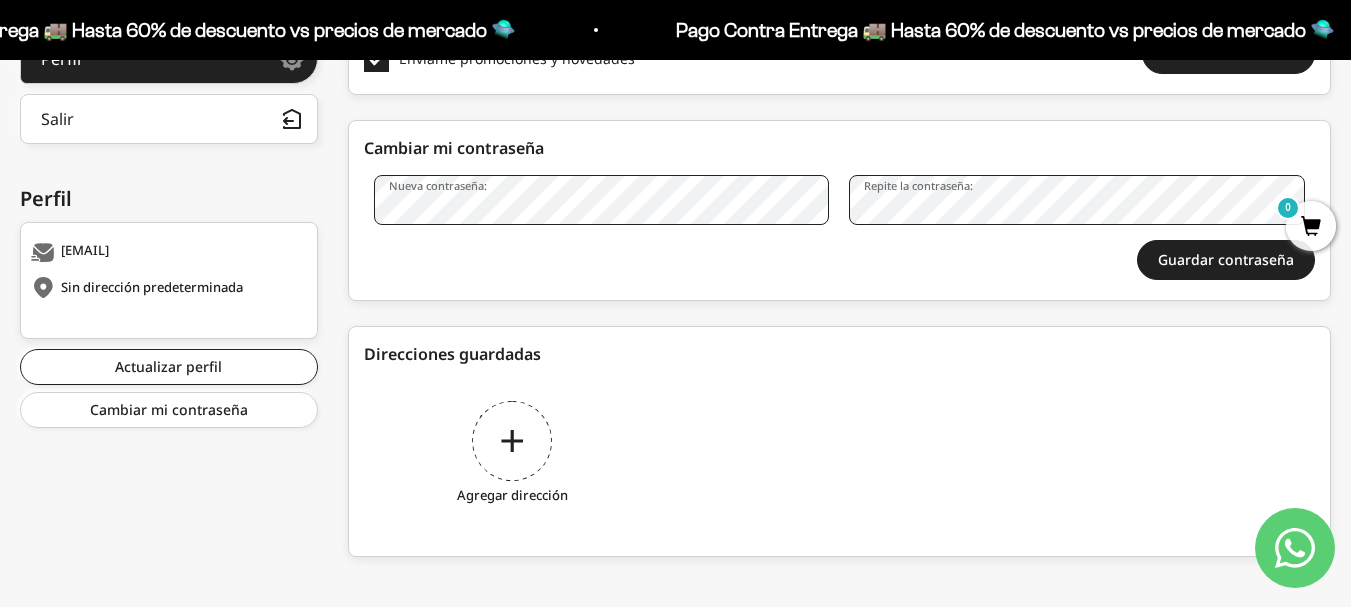 click on "Agregar dirección" at bounding box center (512, 456) 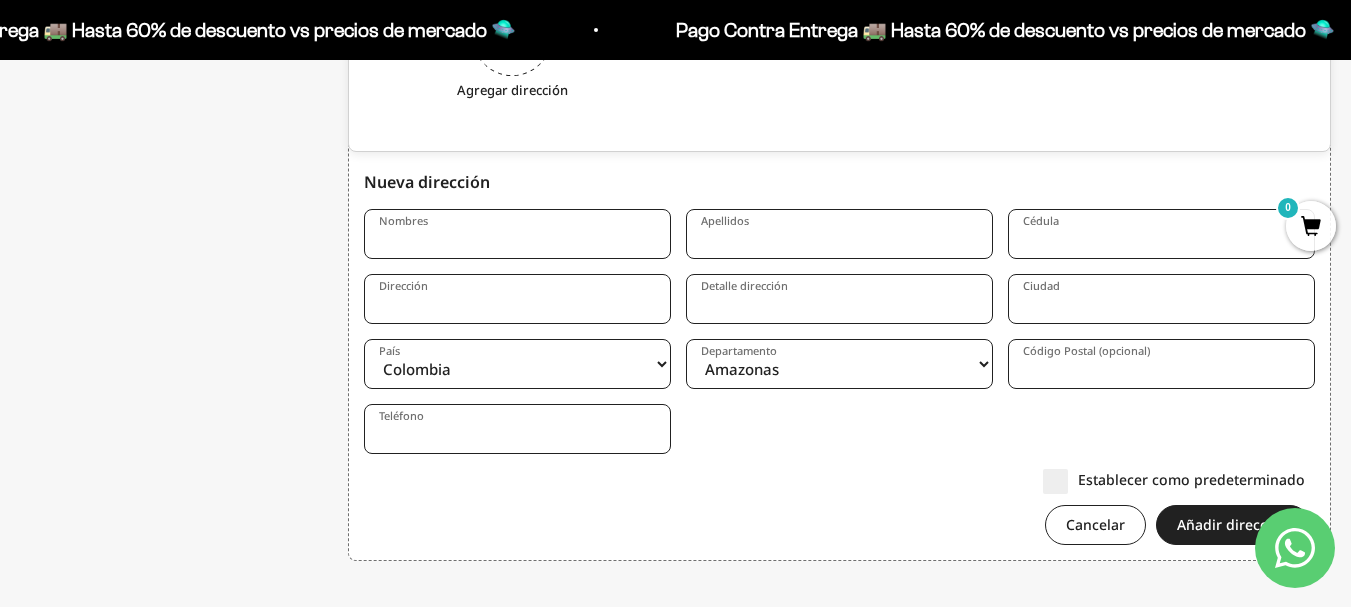 scroll, scrollTop: 913, scrollLeft: 0, axis: vertical 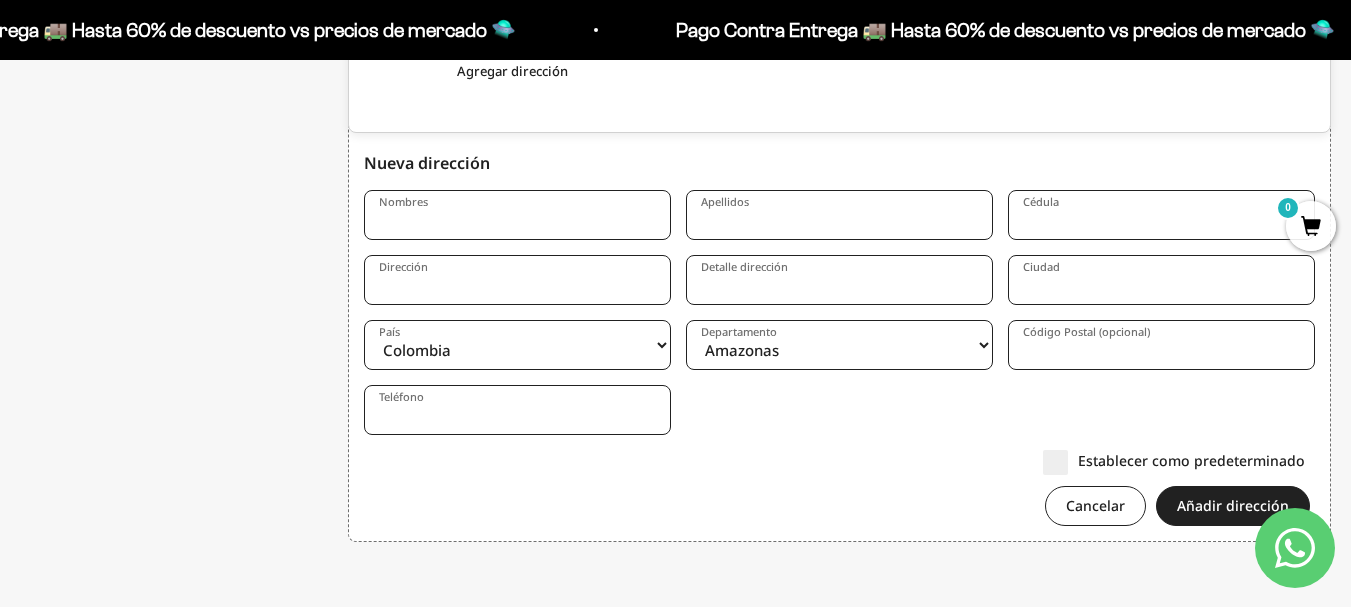 click on "Nombres" at bounding box center [517, 215] 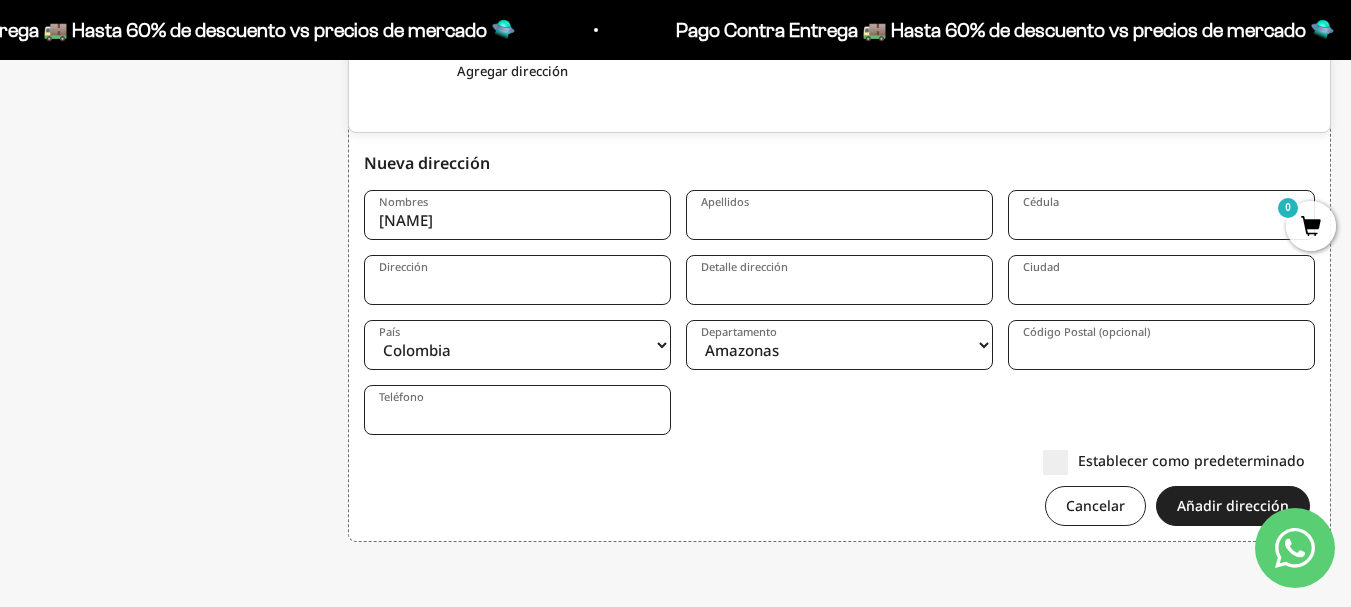 type on "[NAME]" 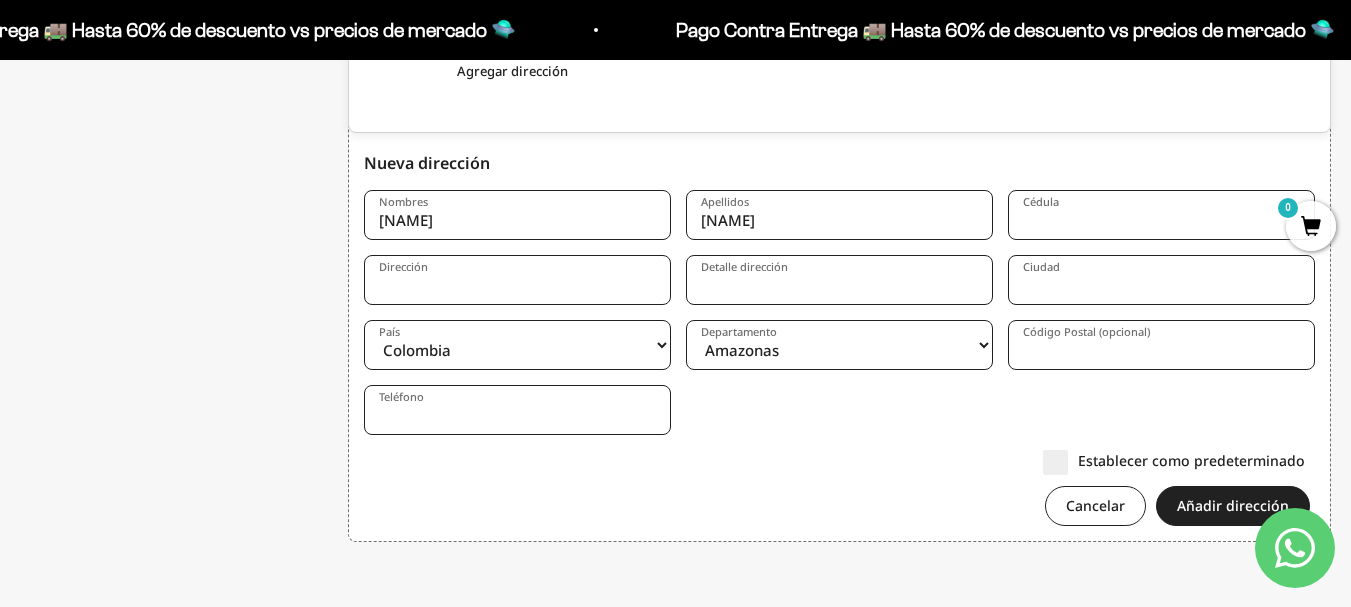 type on "[NAME]" 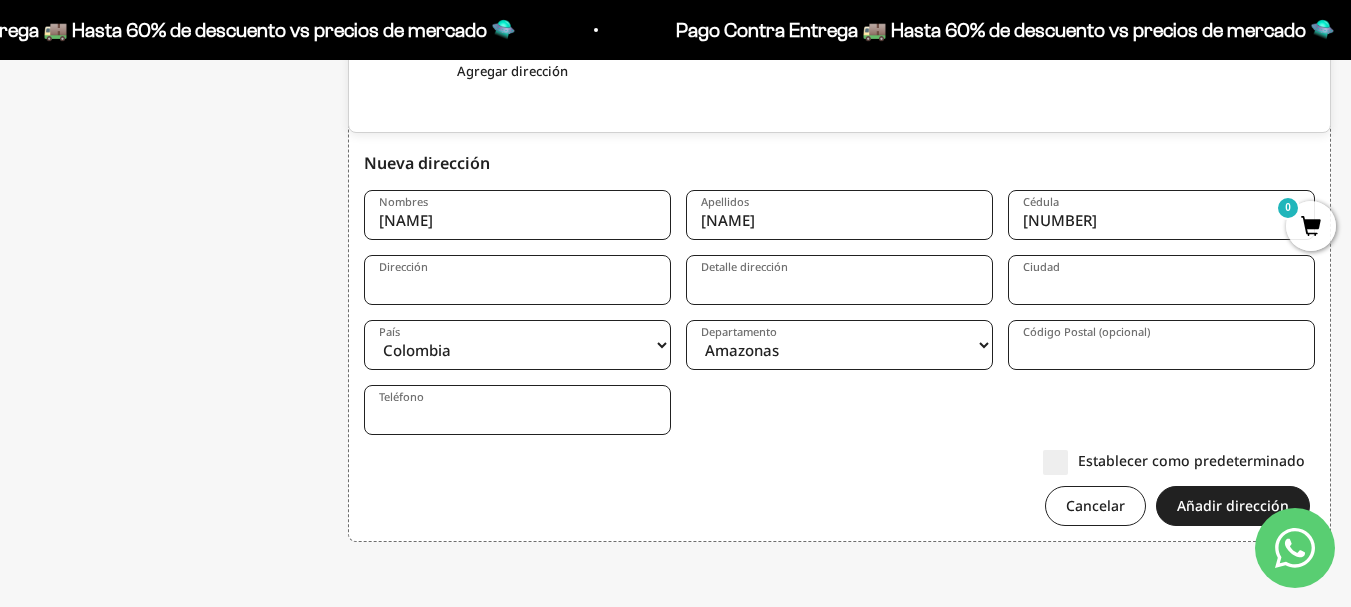 type on "[NUMBER]" 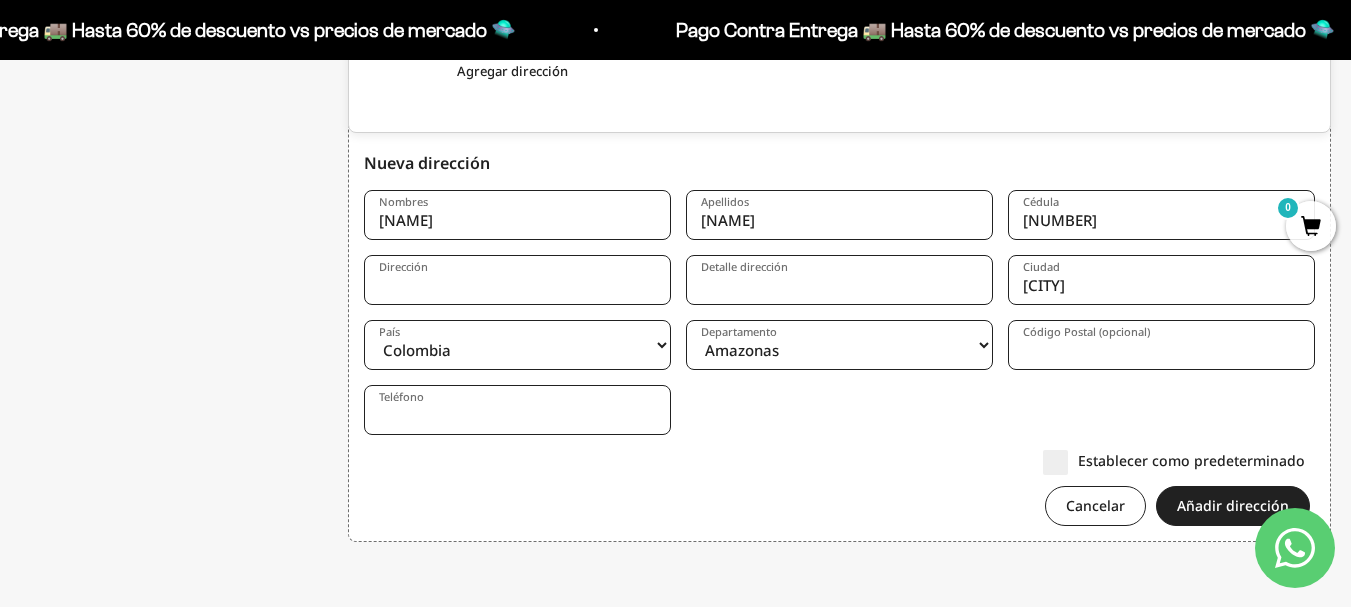 type on "Medellin" 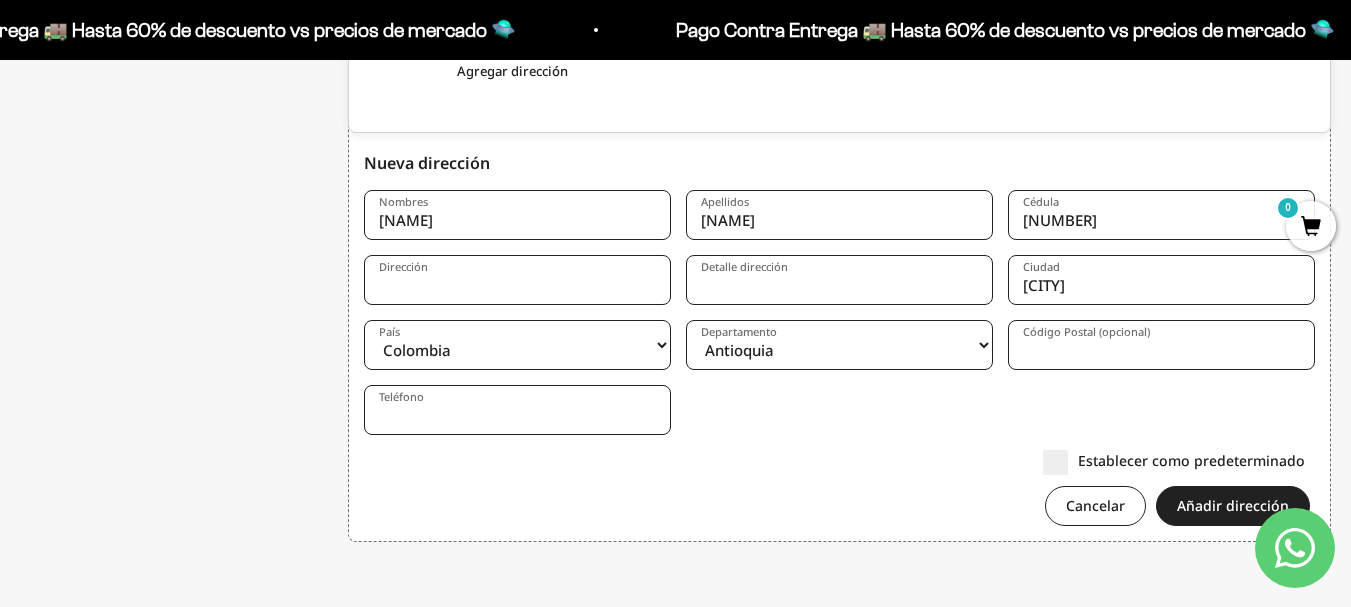 click on "Amazonas Antioquia Arauca Atlántico Bogotá Bolívar Boyacá Caldas Caquetá Casanare Cauca Cesar Chocó Cundinamarca Córdoba Guainía Guaviare Huila La Guajira Magdalena Meta Nariño Norte de Santander Putumayo Quindío Risaralda Archipiélago de San Andrés, Providencia y Santa Catalina Santander Sucre Tolima Valle del Cauca Vaupés Vichada" at bounding box center (839, 345) 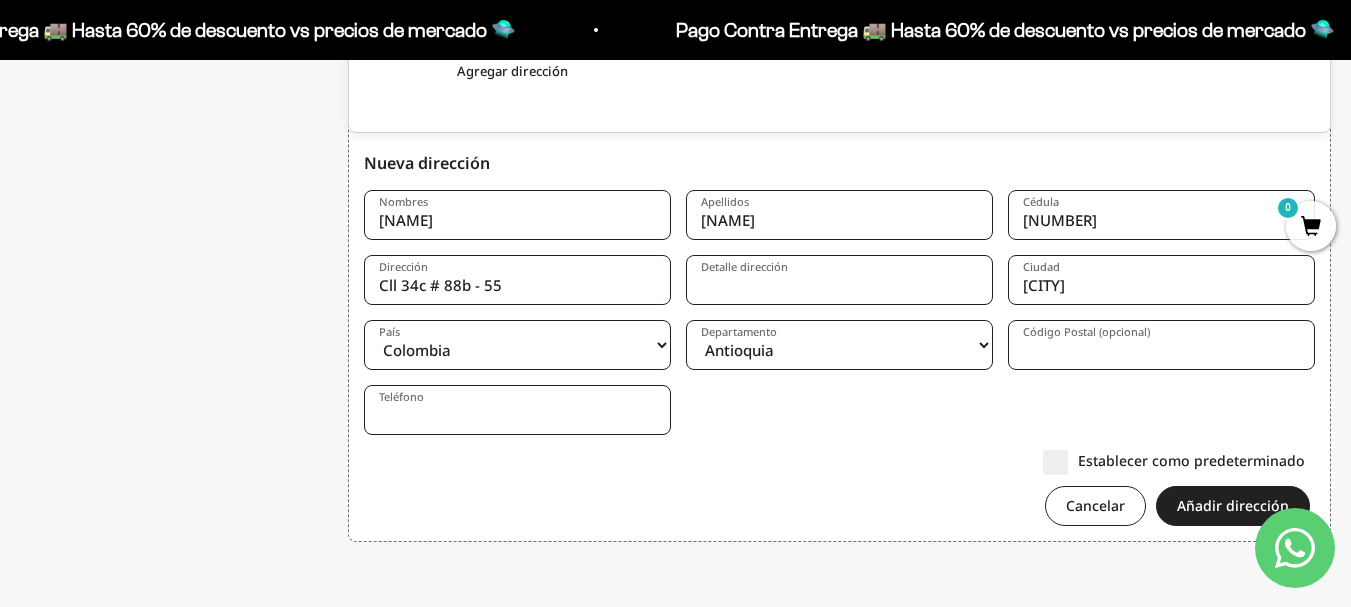 type on "Cll 34c # 88b - 55" 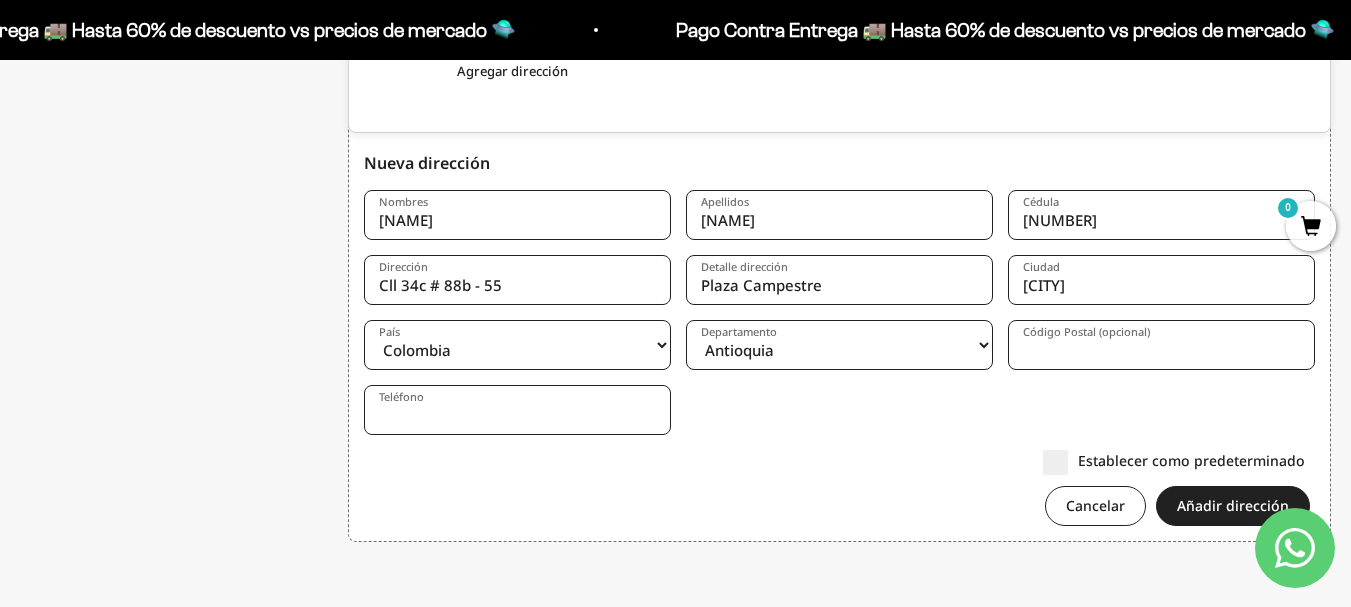 type on "Plaza Campestre" 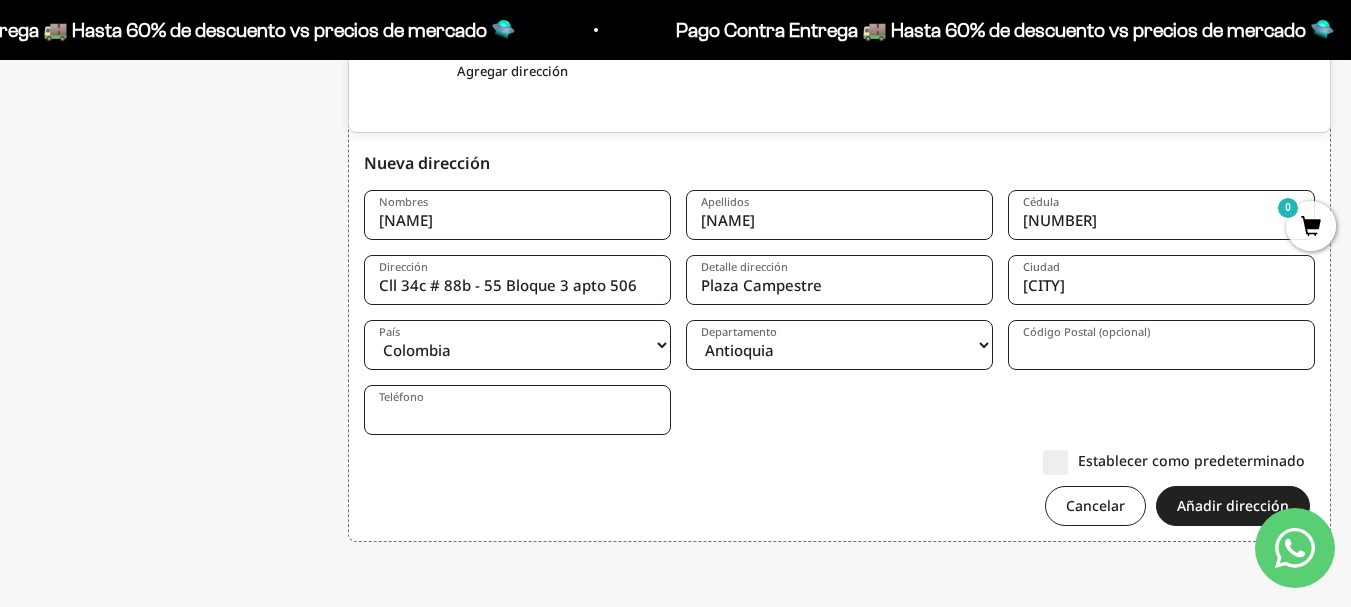 type on "Cll 34c # 88b - 55 Bloque 3 apto 506" 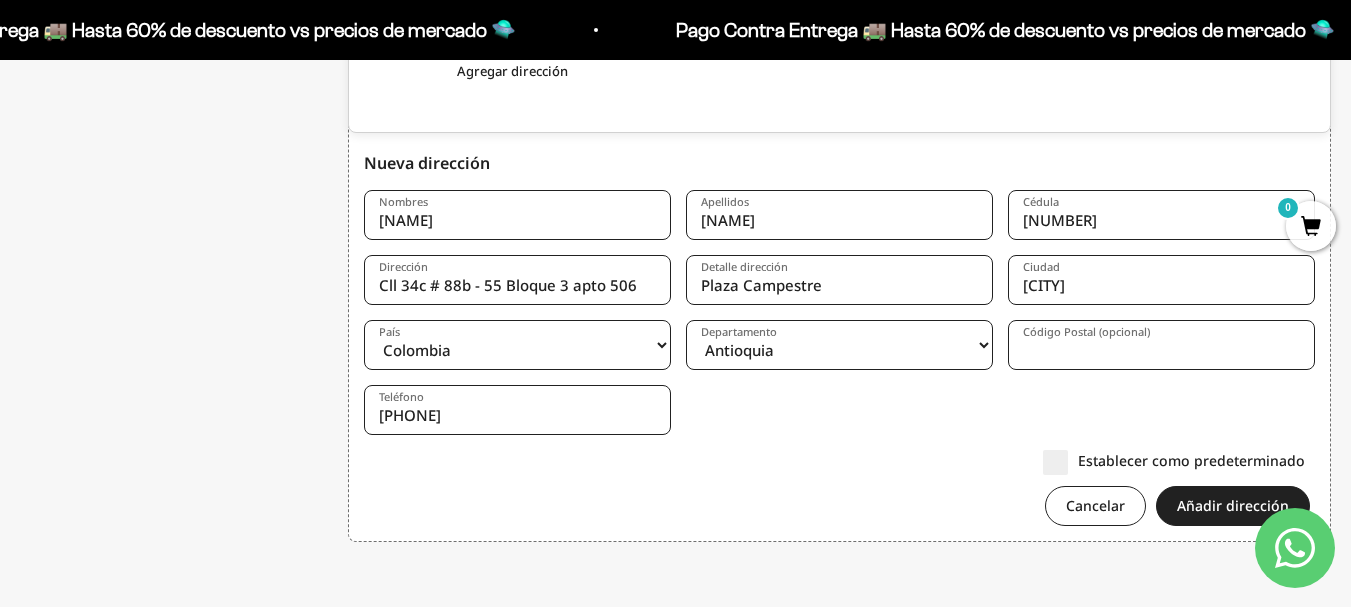 type on "3016865029" 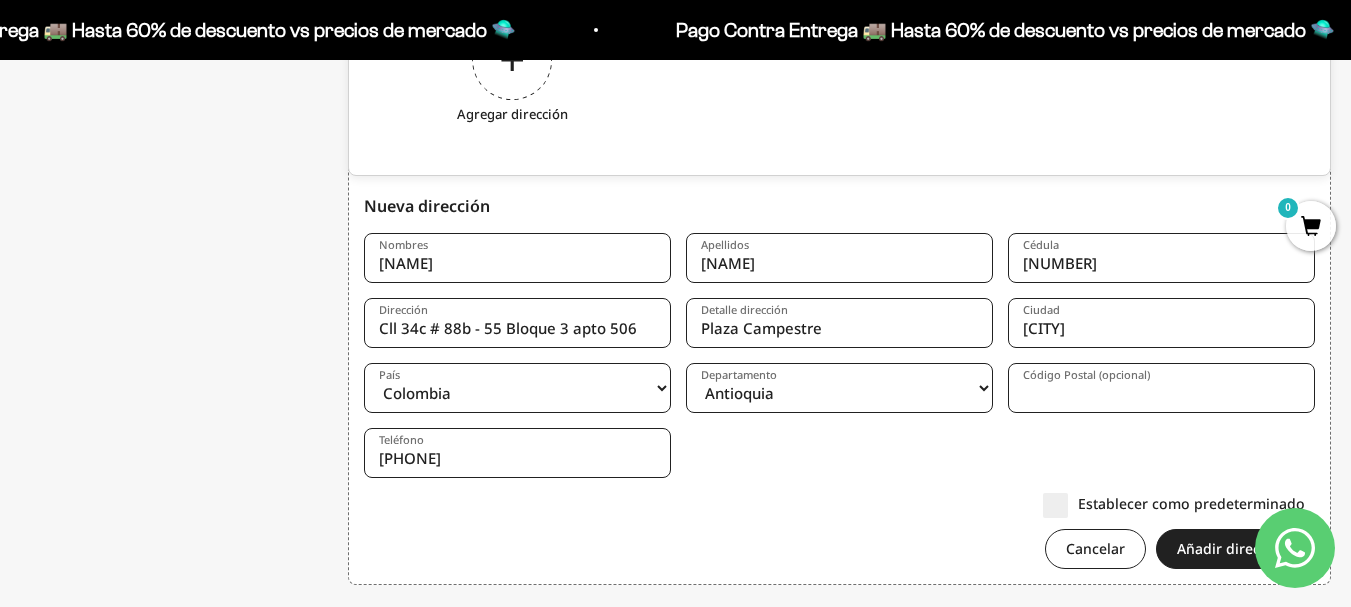 scroll, scrollTop: 913, scrollLeft: 0, axis: vertical 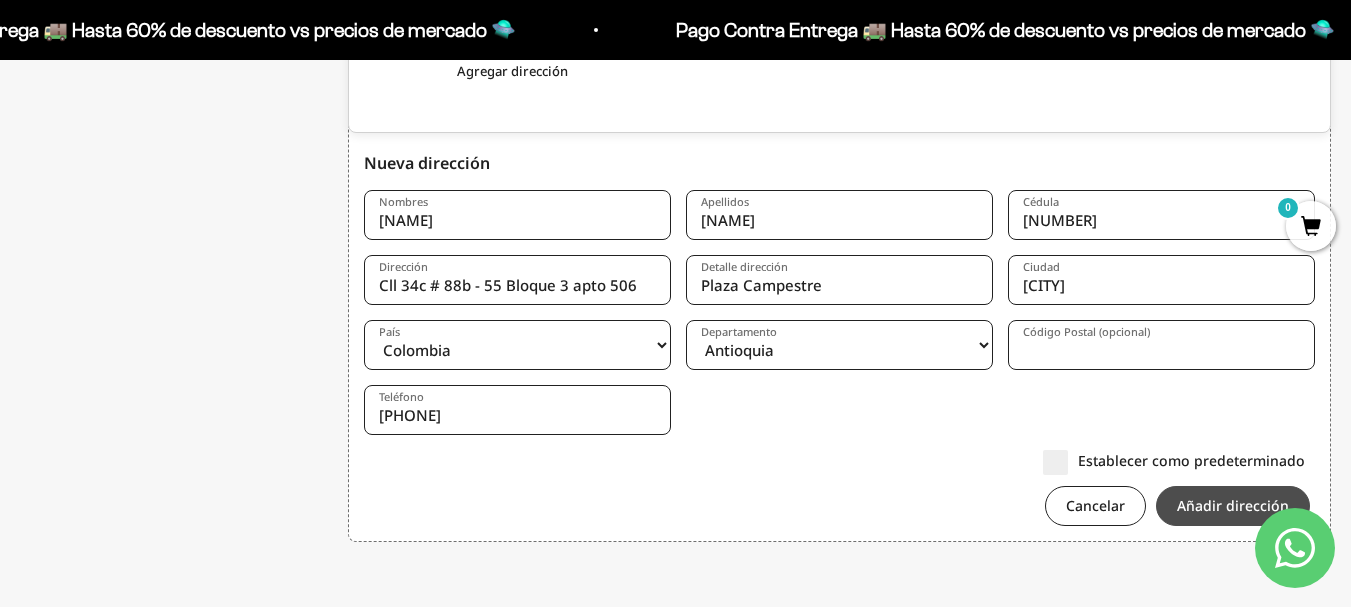 click on "Añadir dirección" at bounding box center [1233, 506] 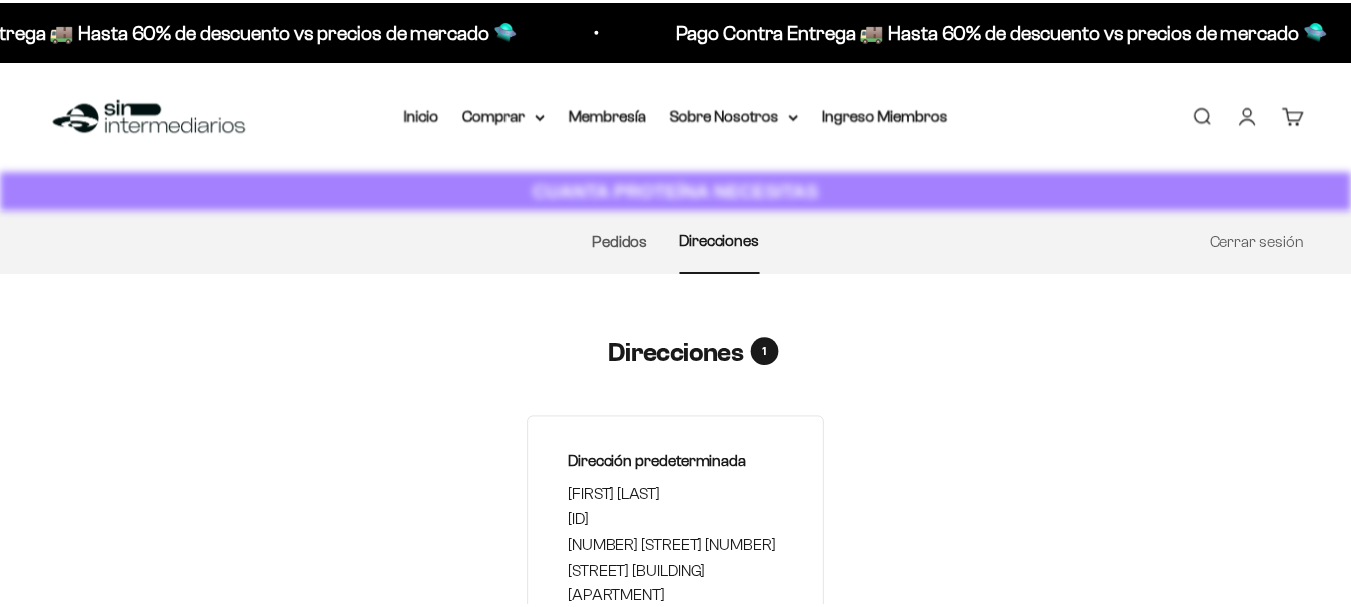 scroll, scrollTop: 0, scrollLeft: 0, axis: both 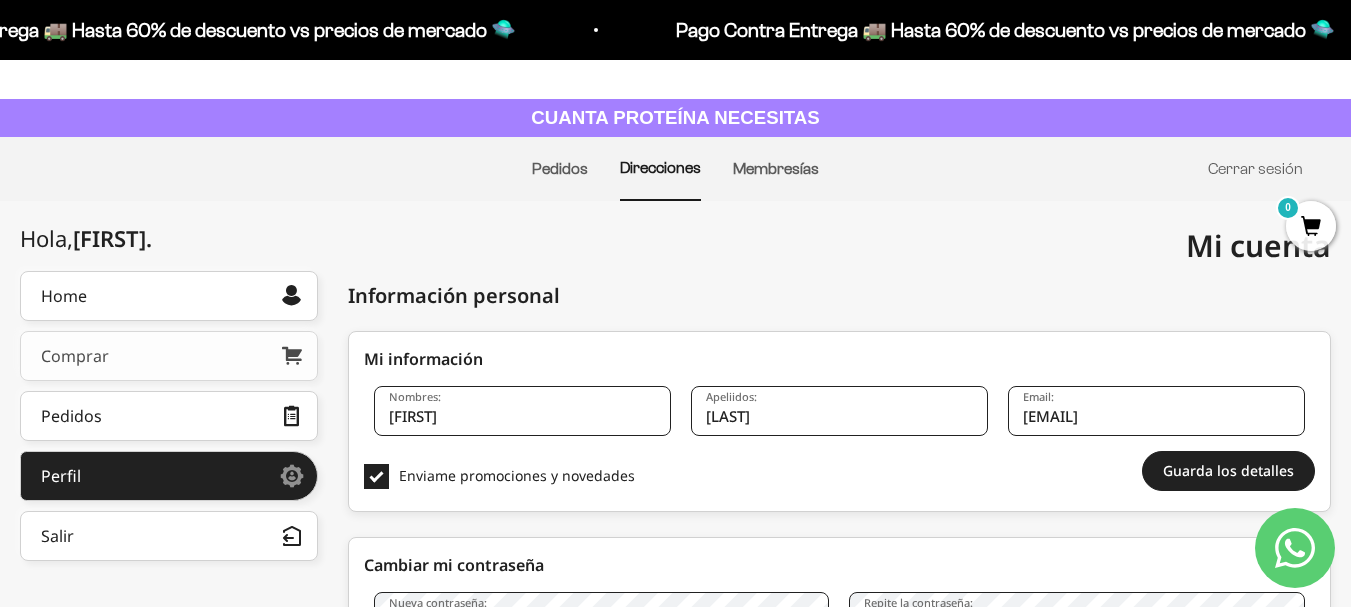 click on "Comprar" at bounding box center [169, 356] 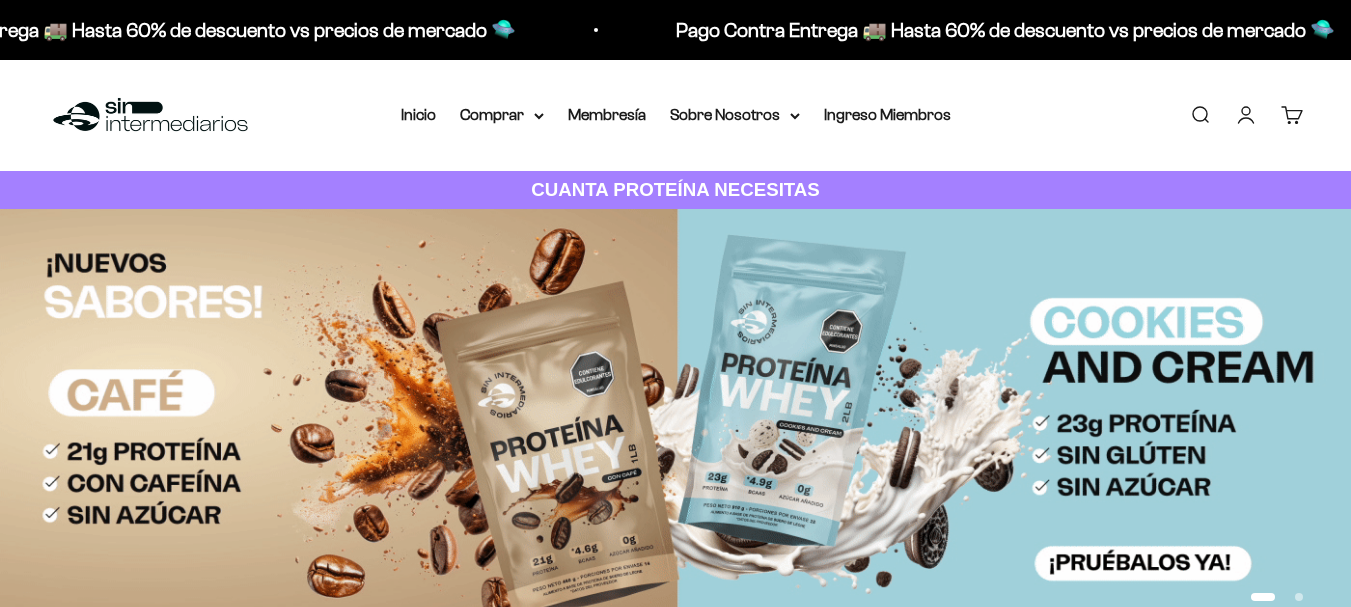 scroll, scrollTop: 0, scrollLeft: 0, axis: both 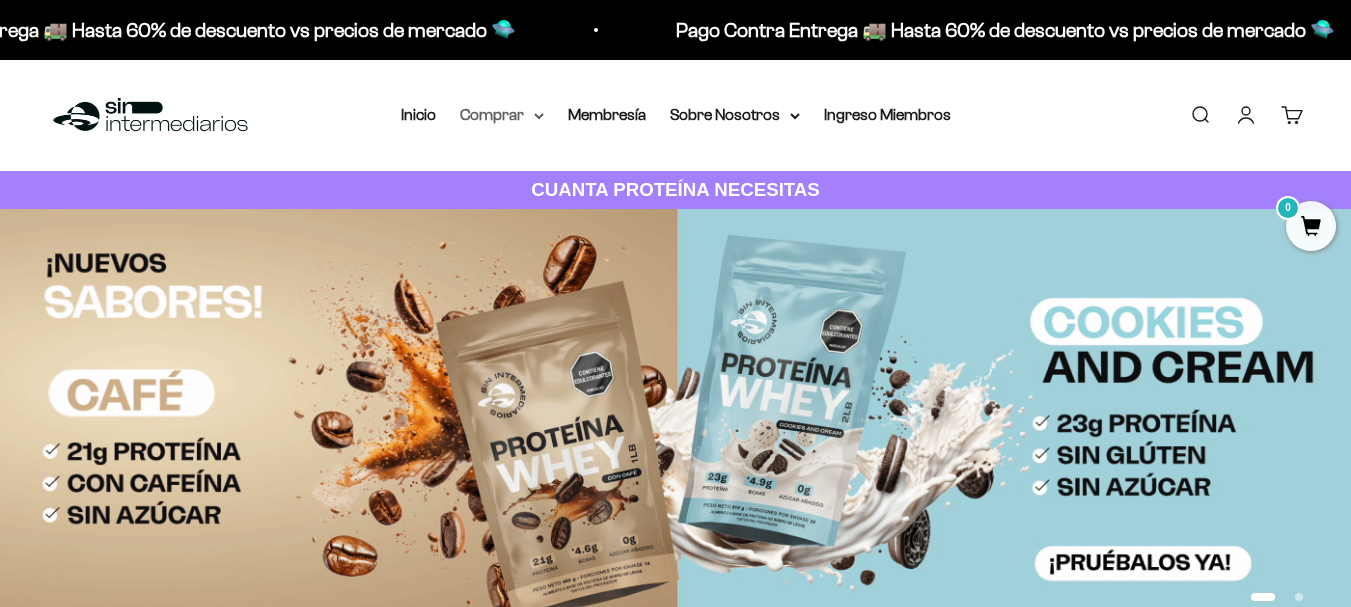 click on "Comprar" at bounding box center (502, 115) 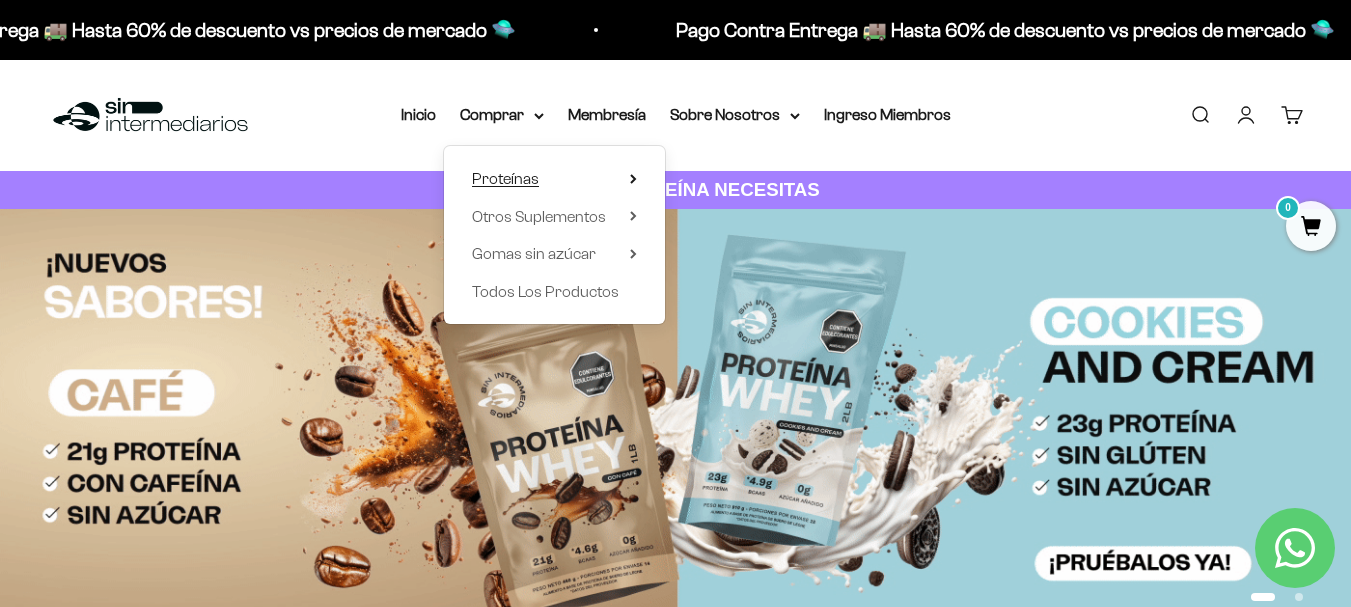 click on "Proteínas" at bounding box center (505, 178) 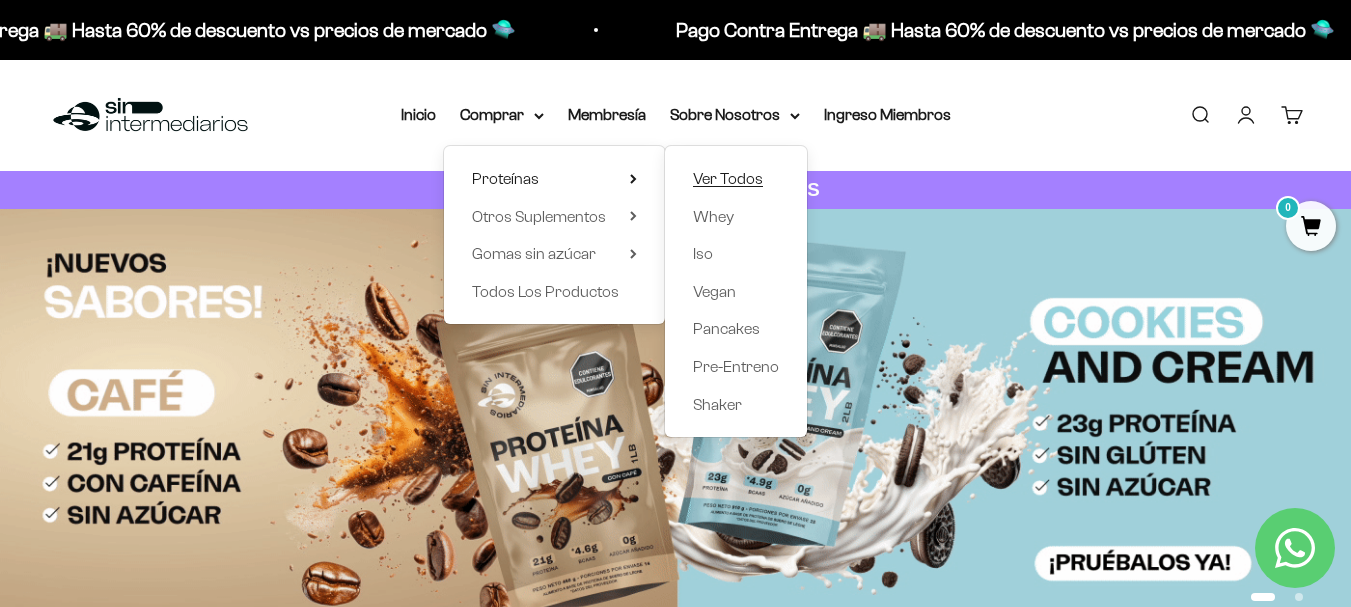 click on "Ver Todos" at bounding box center (728, 178) 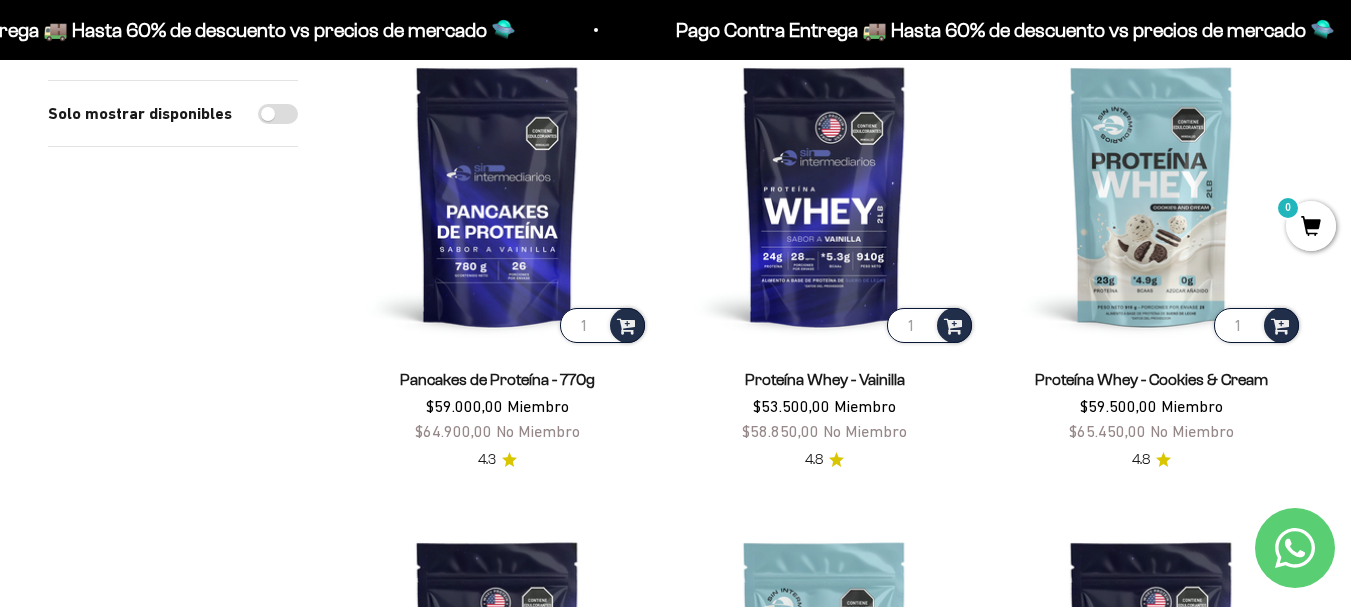 scroll, scrollTop: 270, scrollLeft: 0, axis: vertical 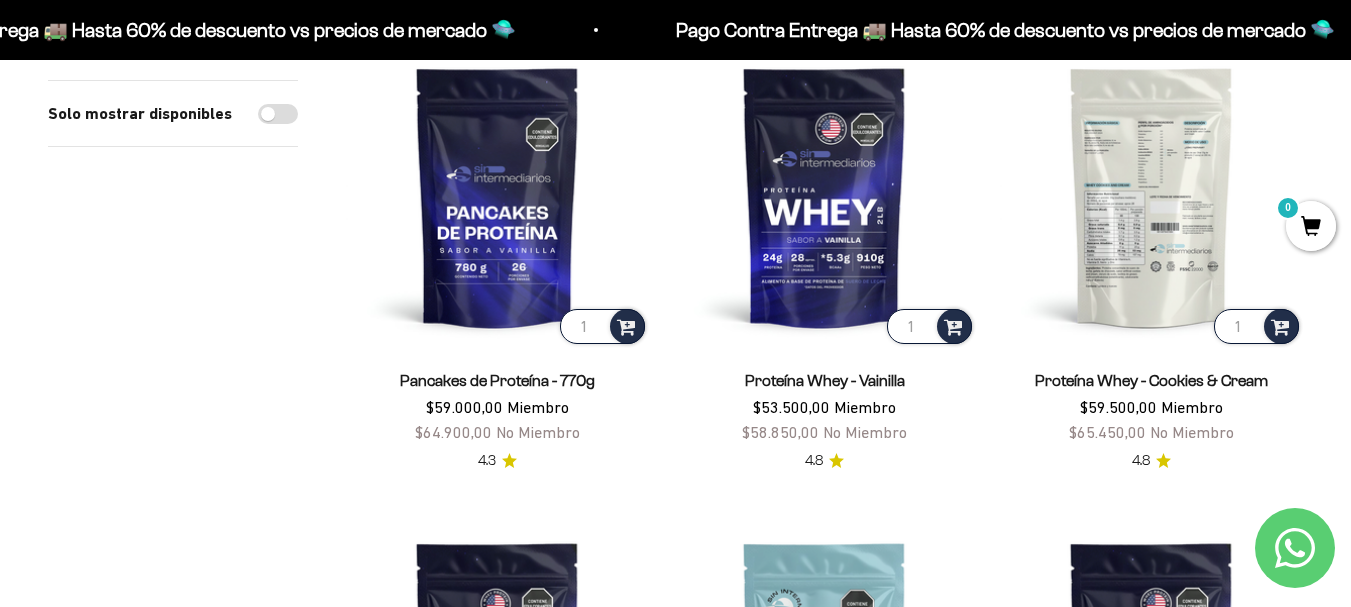 click at bounding box center [1151, 196] 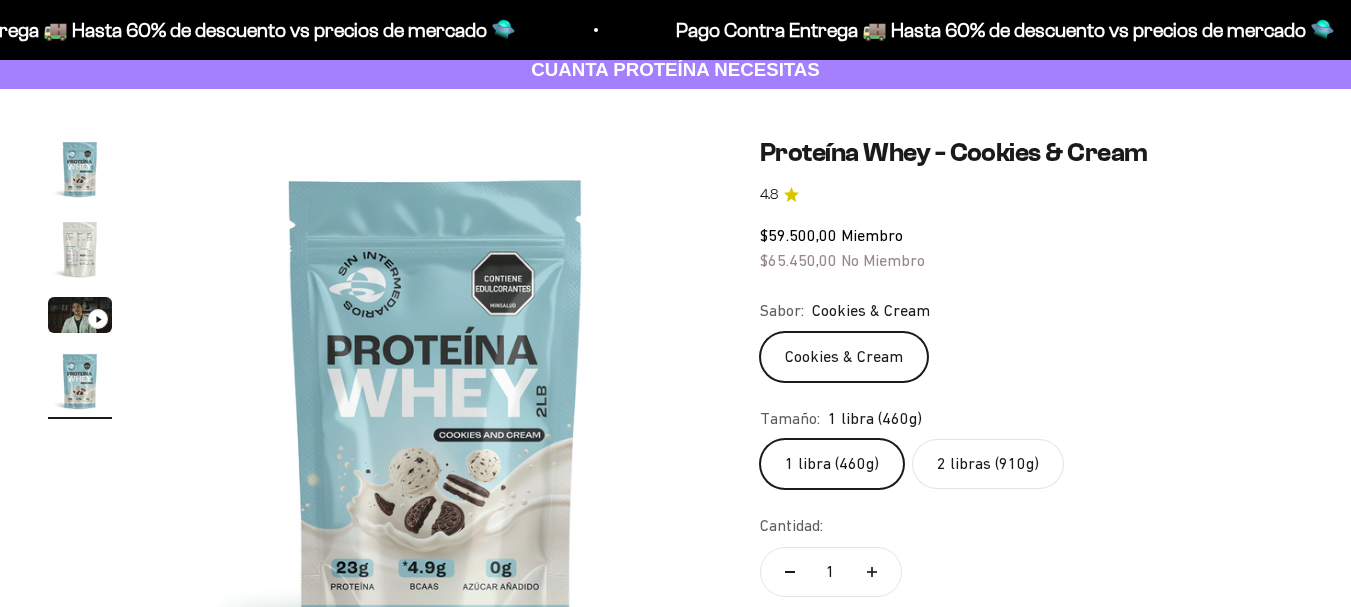 scroll, scrollTop: 123, scrollLeft: 0, axis: vertical 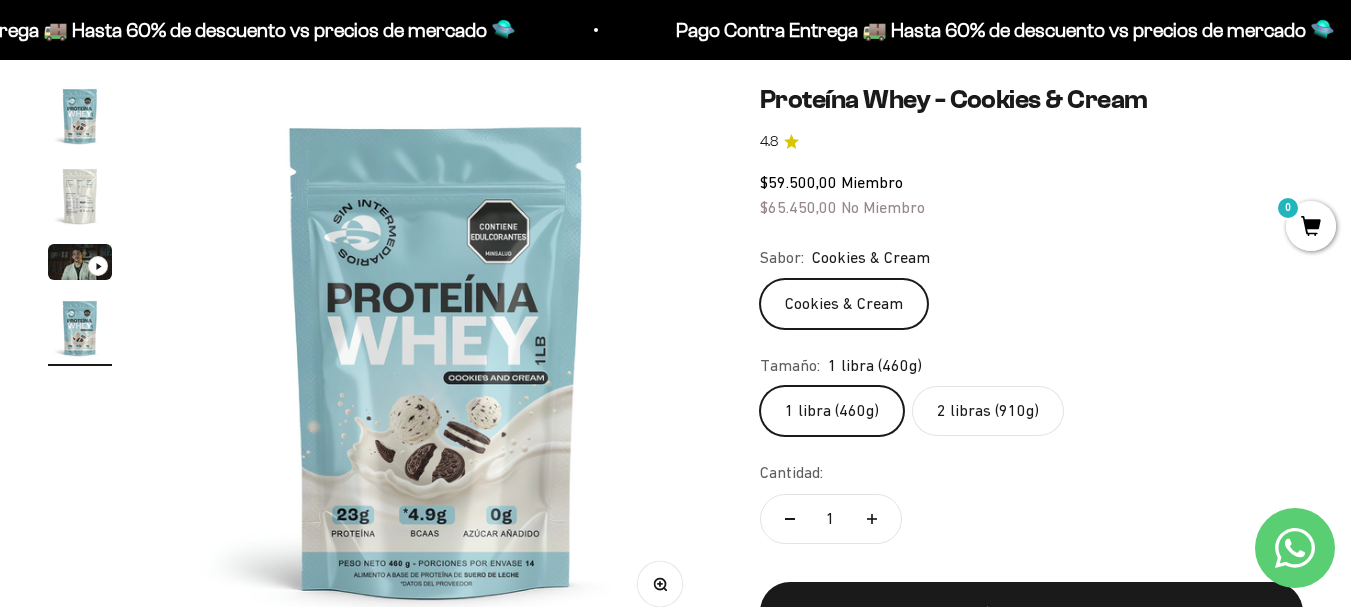 click on "2 libras (910g)" 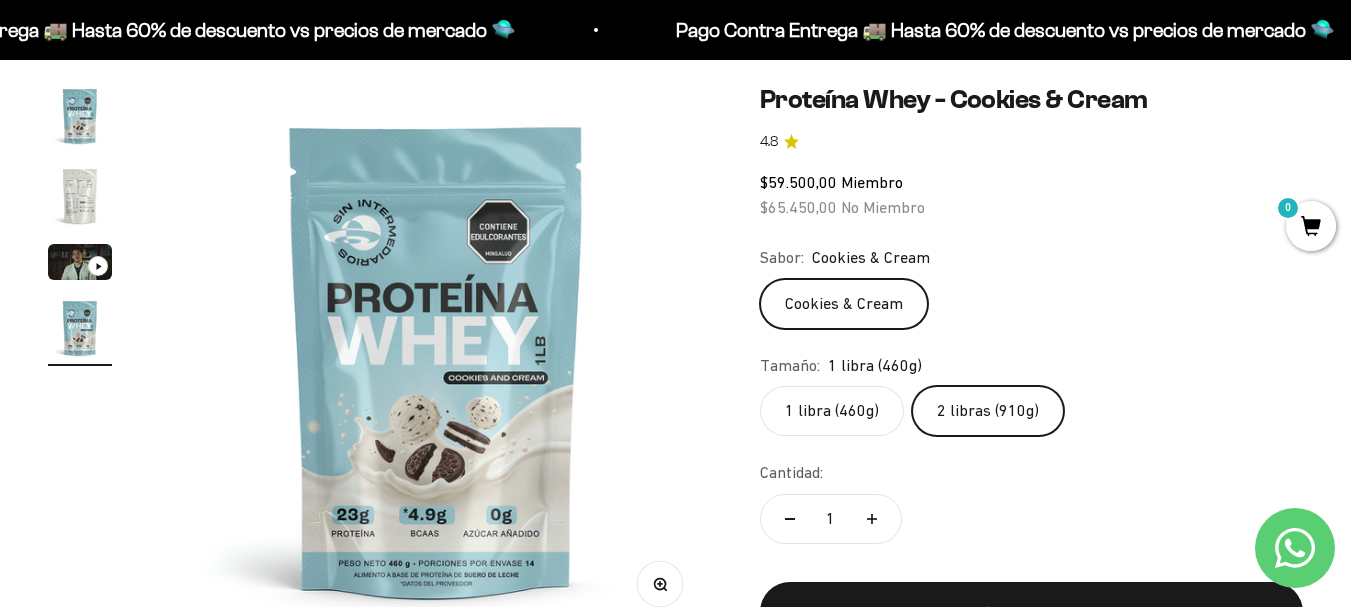 scroll, scrollTop: 0, scrollLeft: 0, axis: both 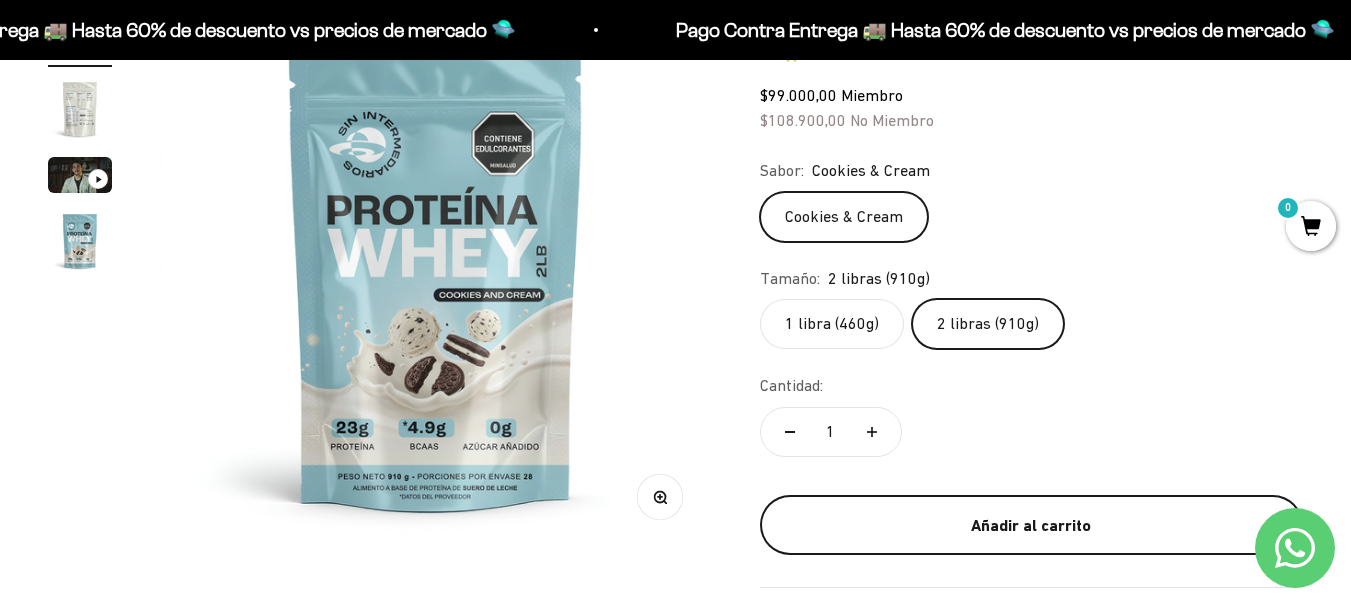 click on "Añadir al carrito" at bounding box center [1031, 525] 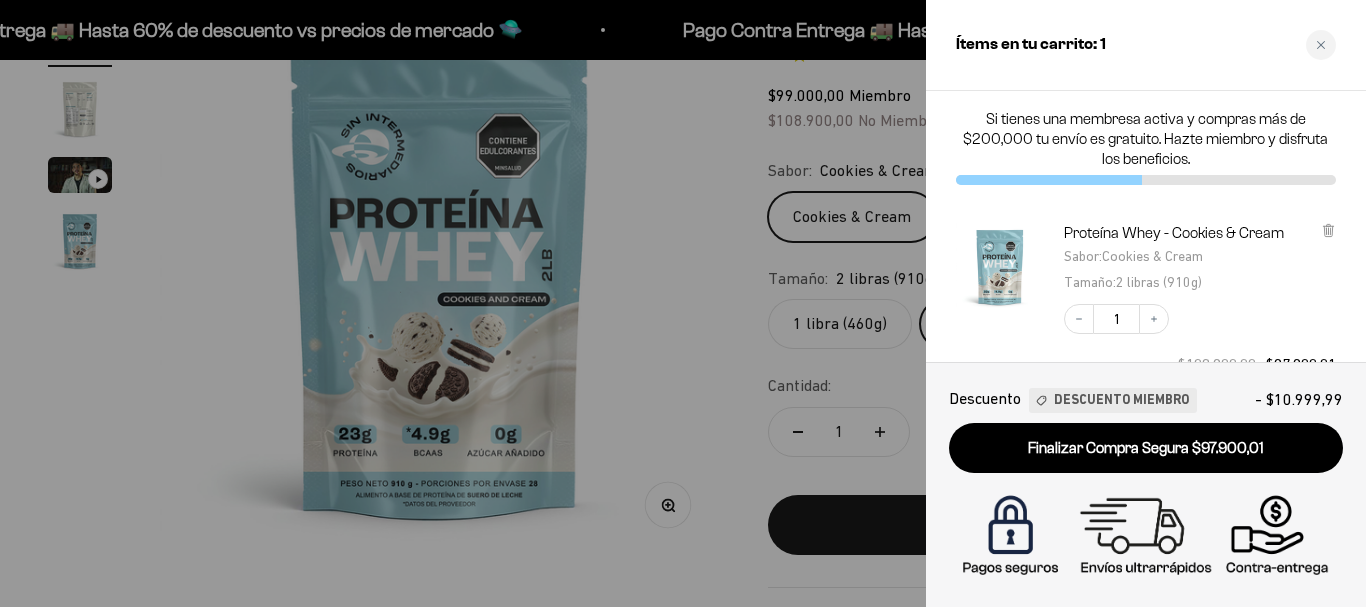 click at bounding box center [683, 303] 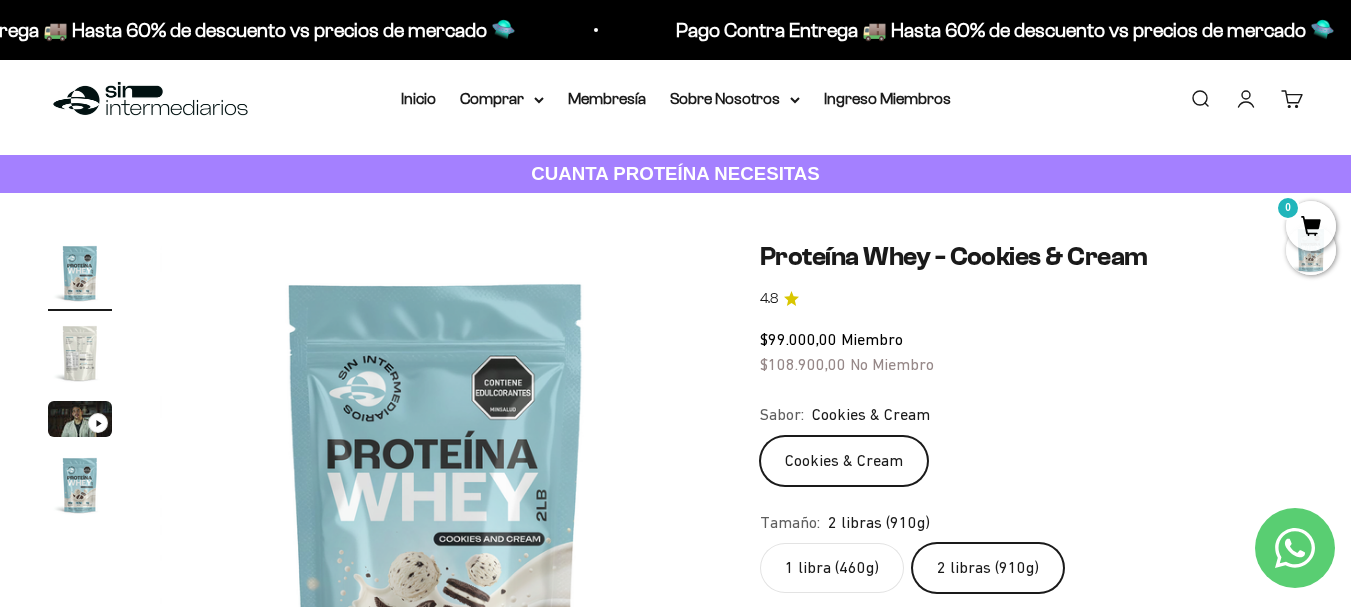 scroll, scrollTop: 0, scrollLeft: 0, axis: both 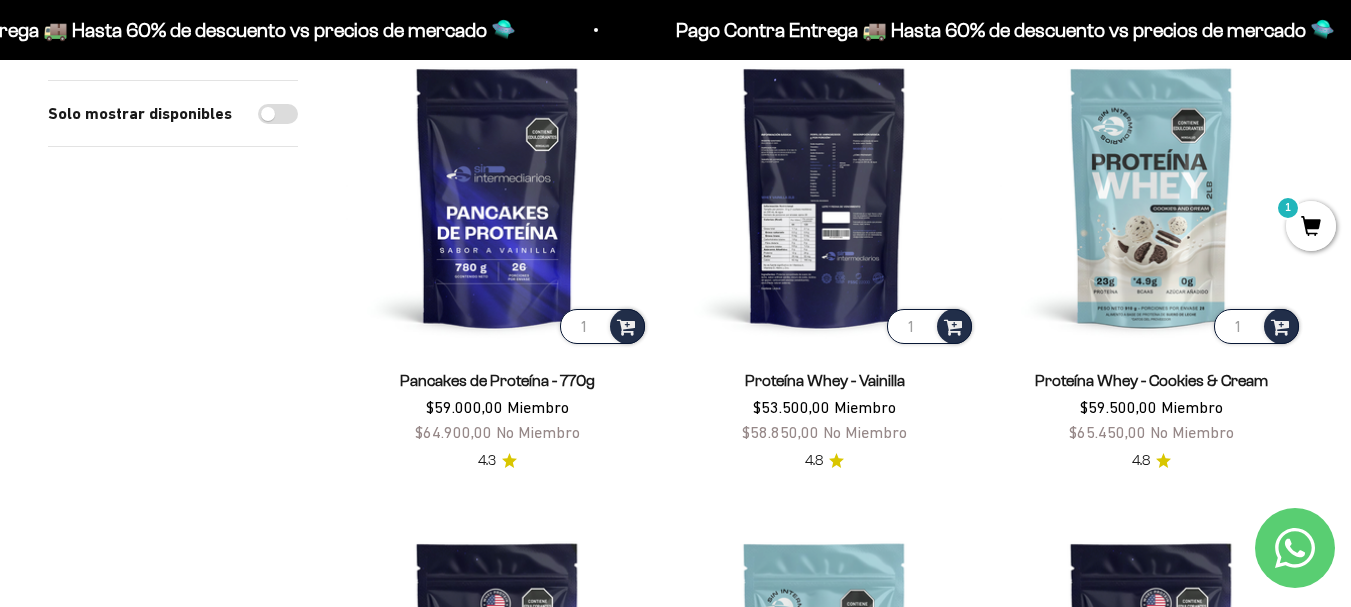 click at bounding box center (824, 196) 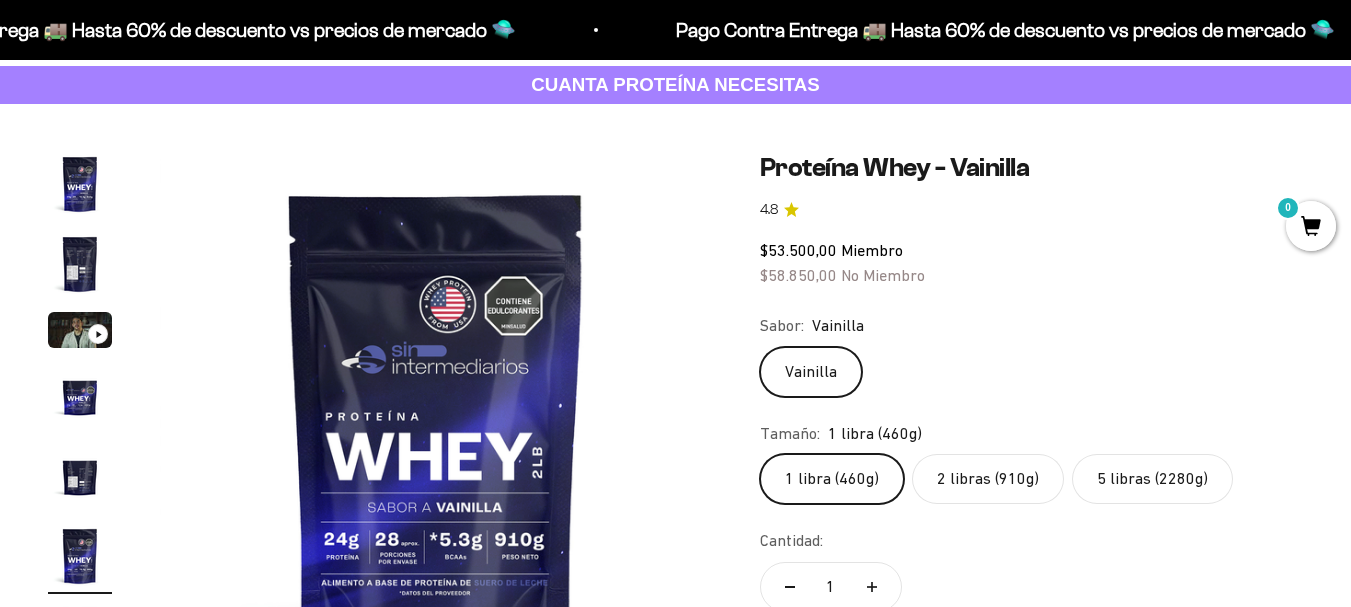 scroll, scrollTop: 105, scrollLeft: 0, axis: vertical 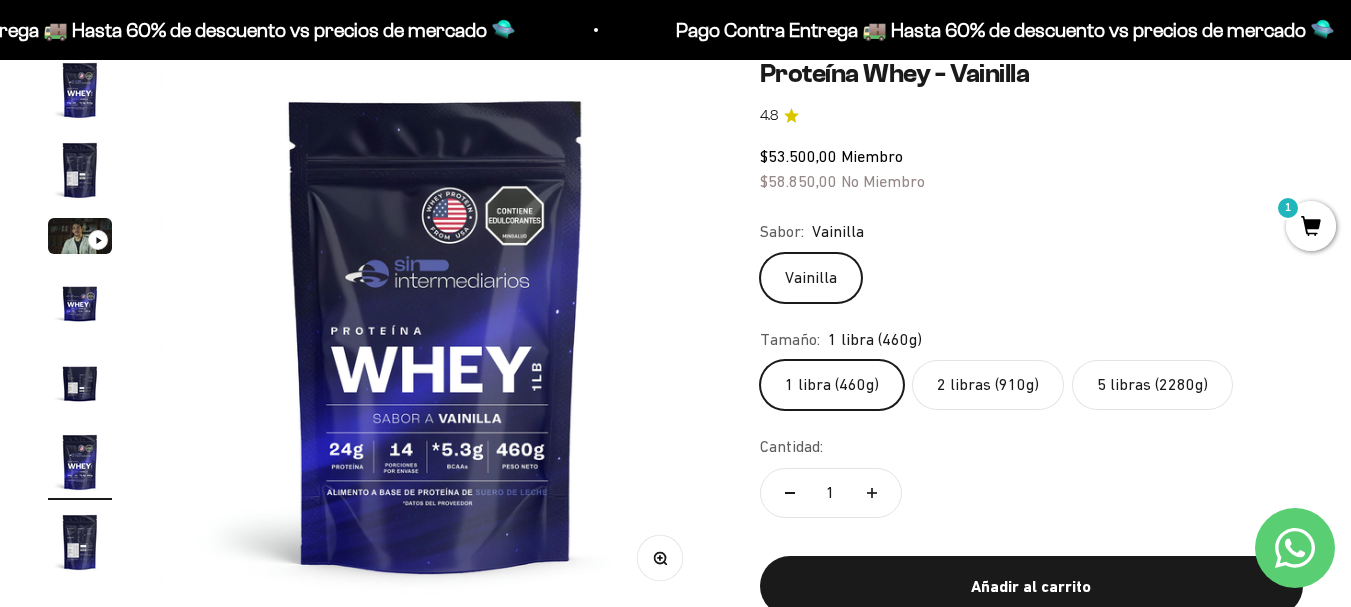 click on "2 libras (910g)" 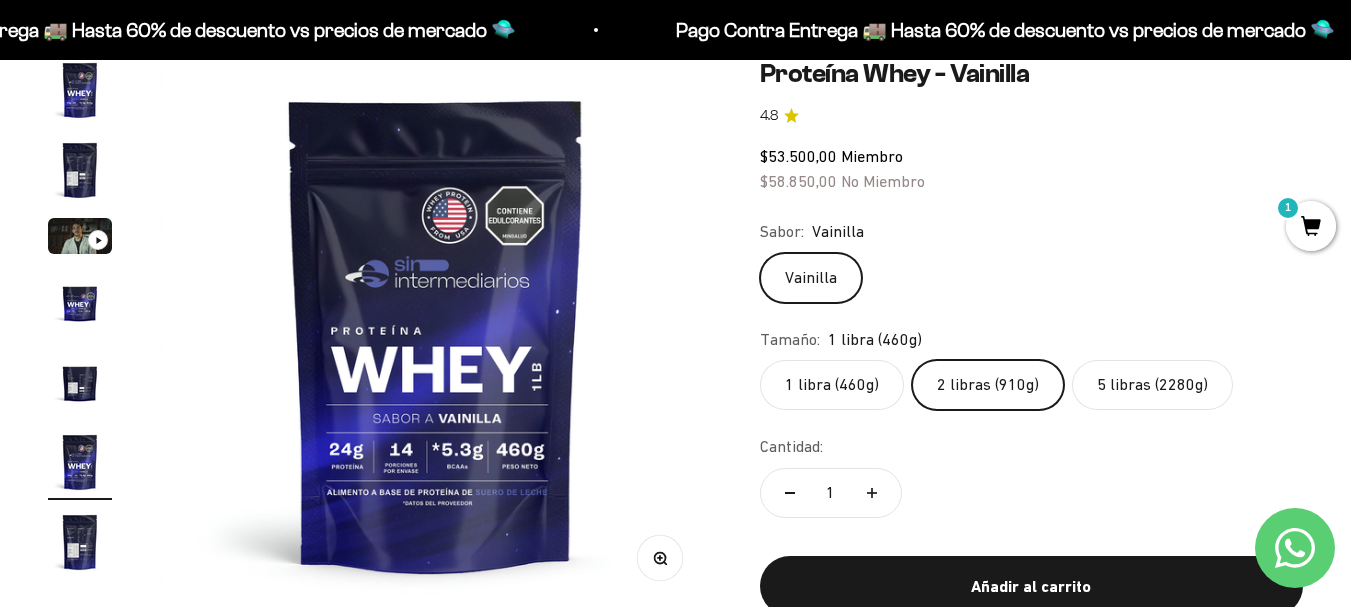 scroll, scrollTop: 0, scrollLeft: 0, axis: both 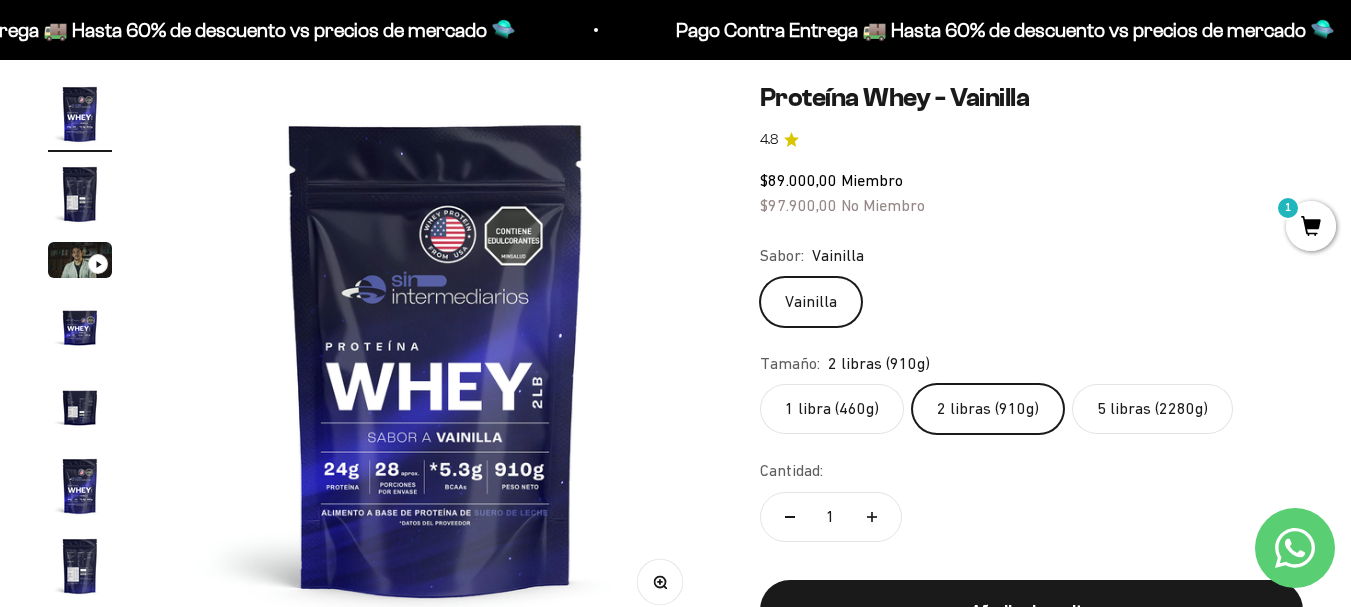 click on "5 libras (2280g)" 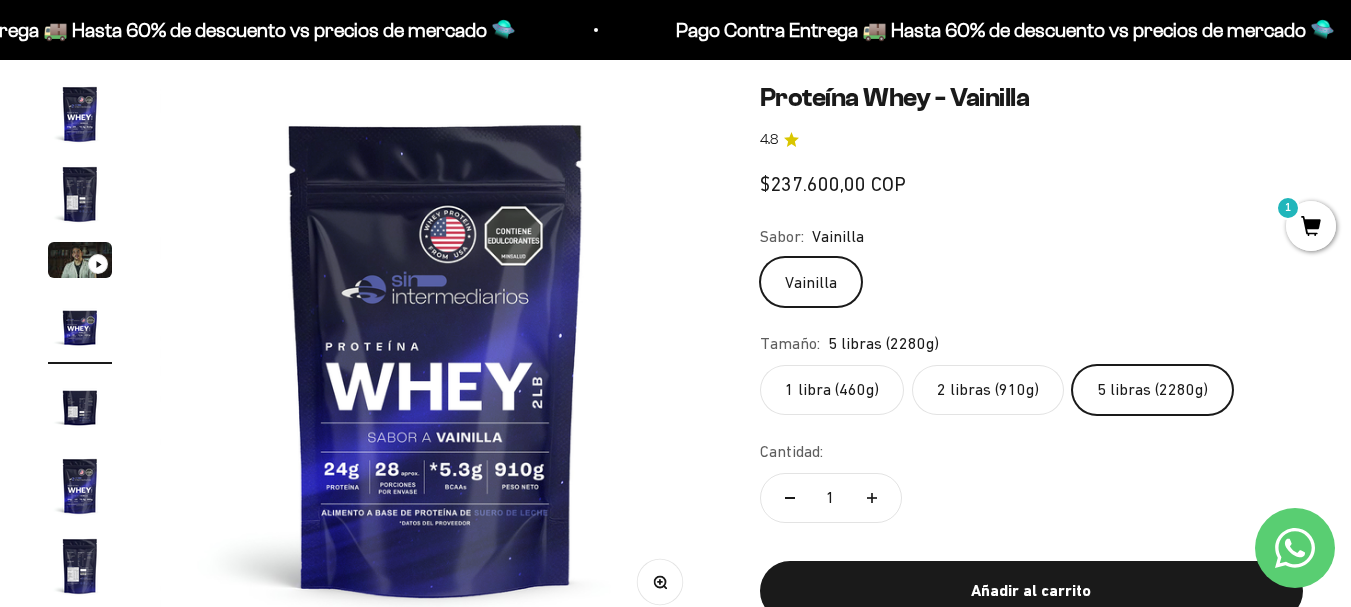 scroll, scrollTop: 0, scrollLeft: 1692, axis: horizontal 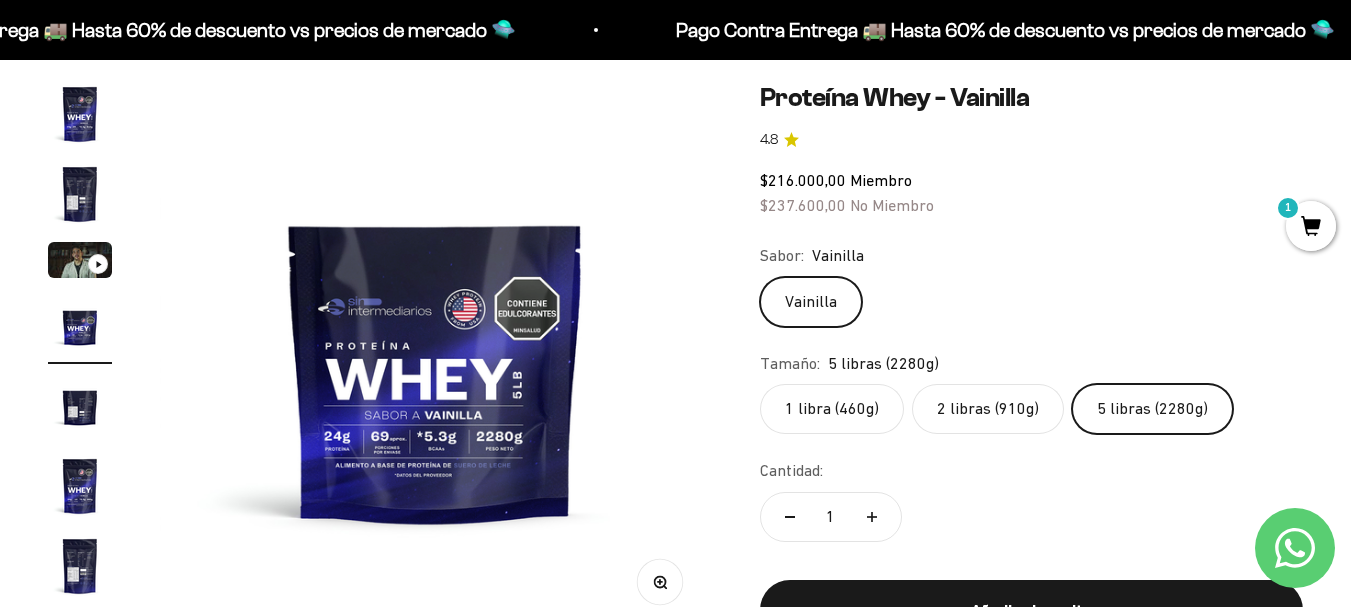 click on "2 libras (910g)" 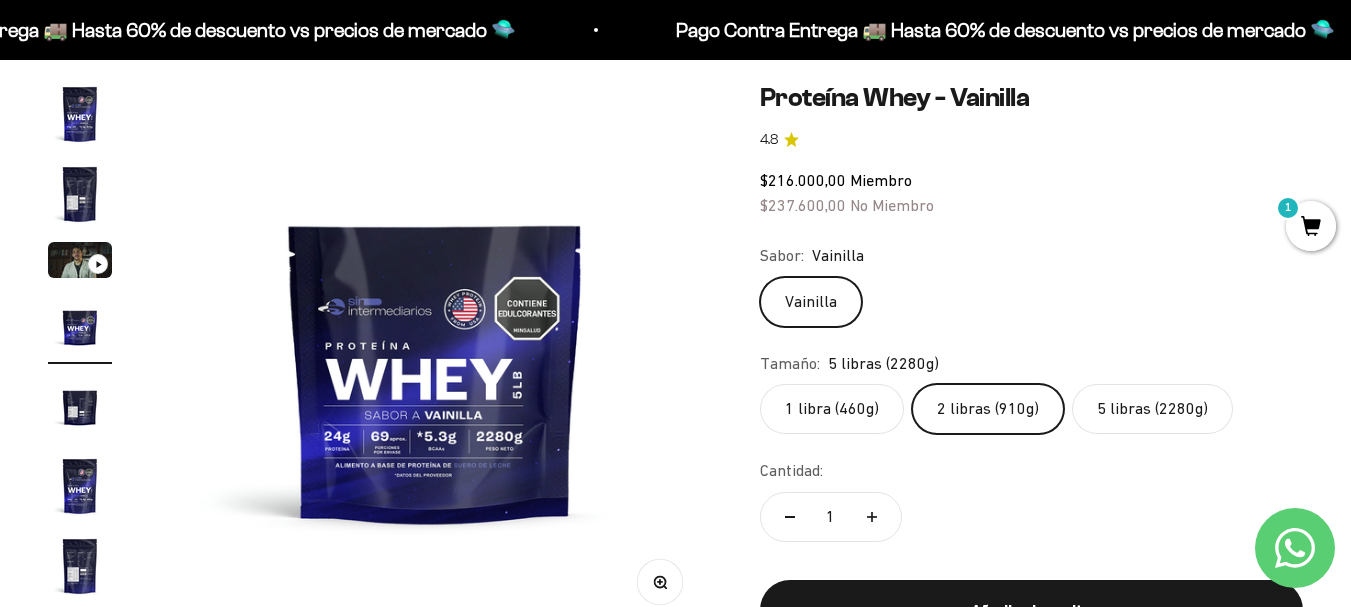 scroll, scrollTop: 0, scrollLeft: 0, axis: both 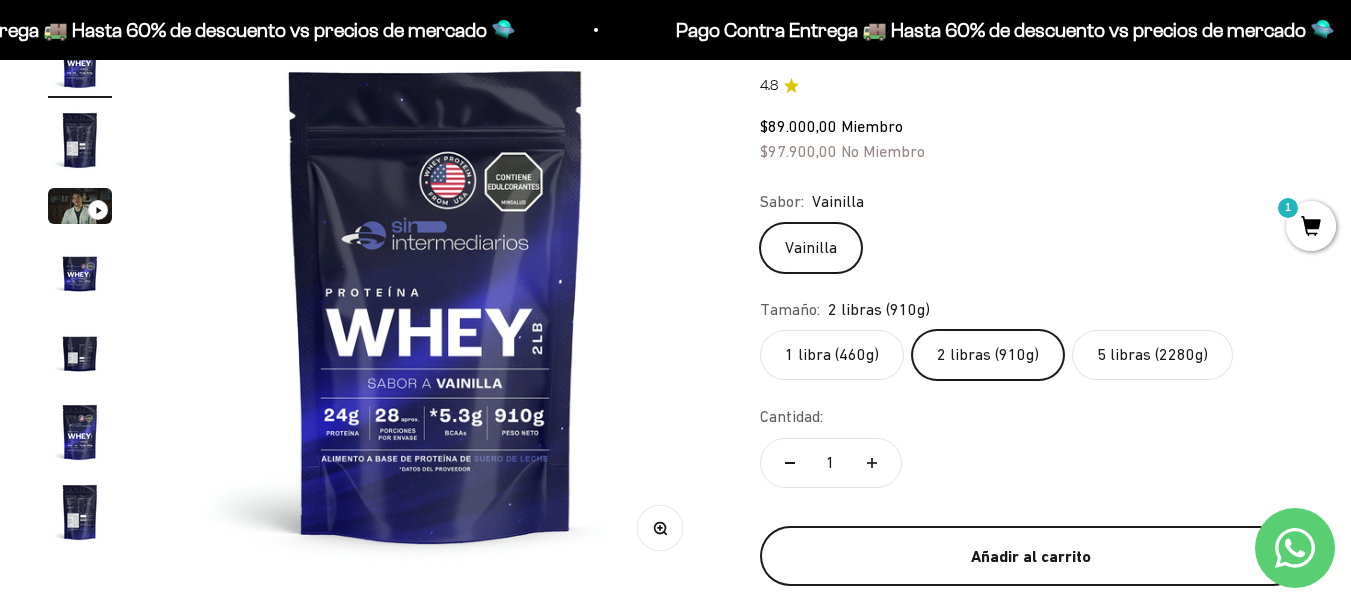 click on "Añadir al carrito" at bounding box center [1031, 557] 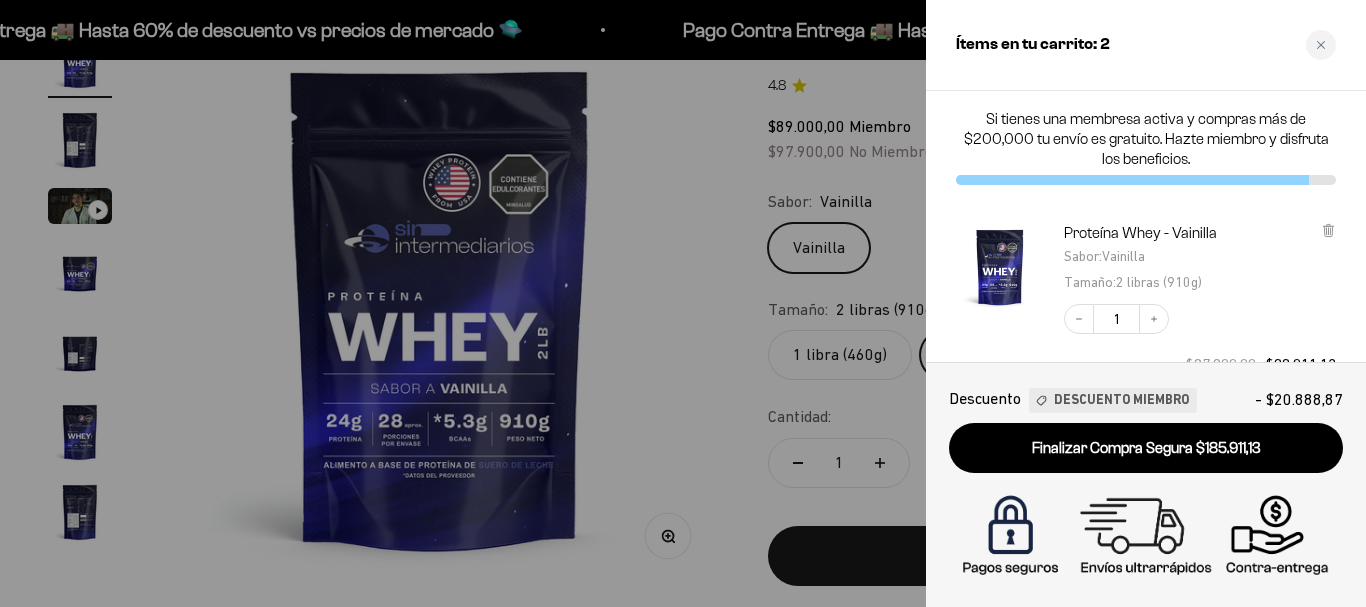 click at bounding box center [683, 303] 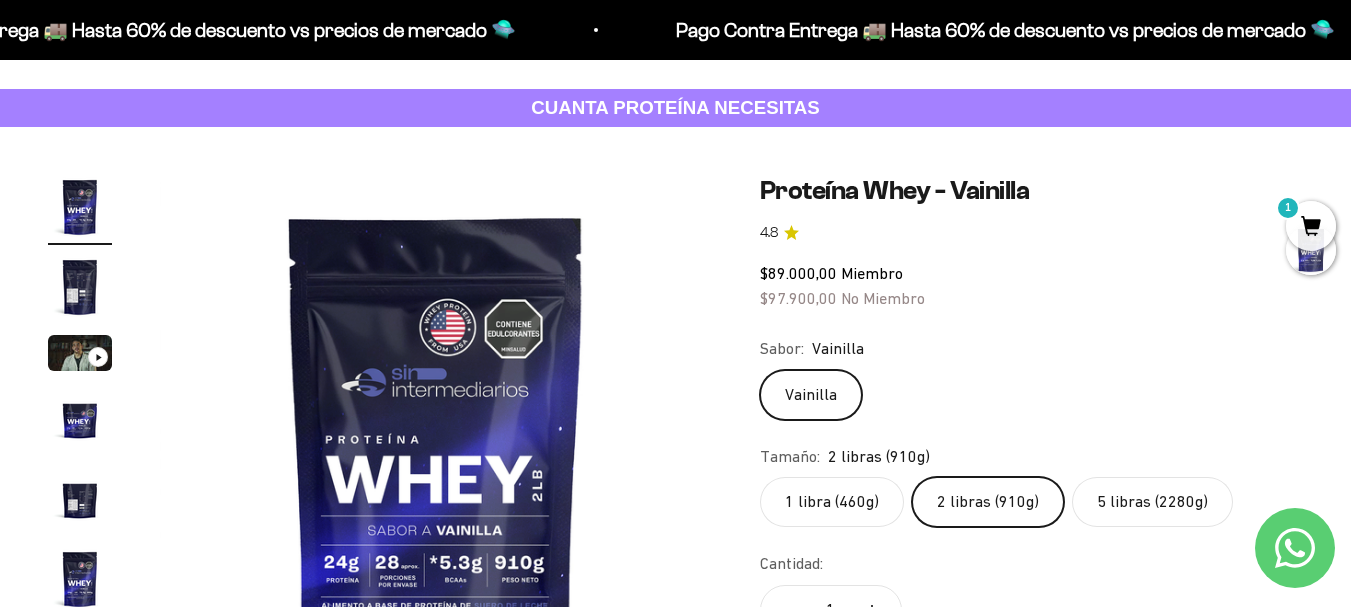scroll, scrollTop: 60, scrollLeft: 0, axis: vertical 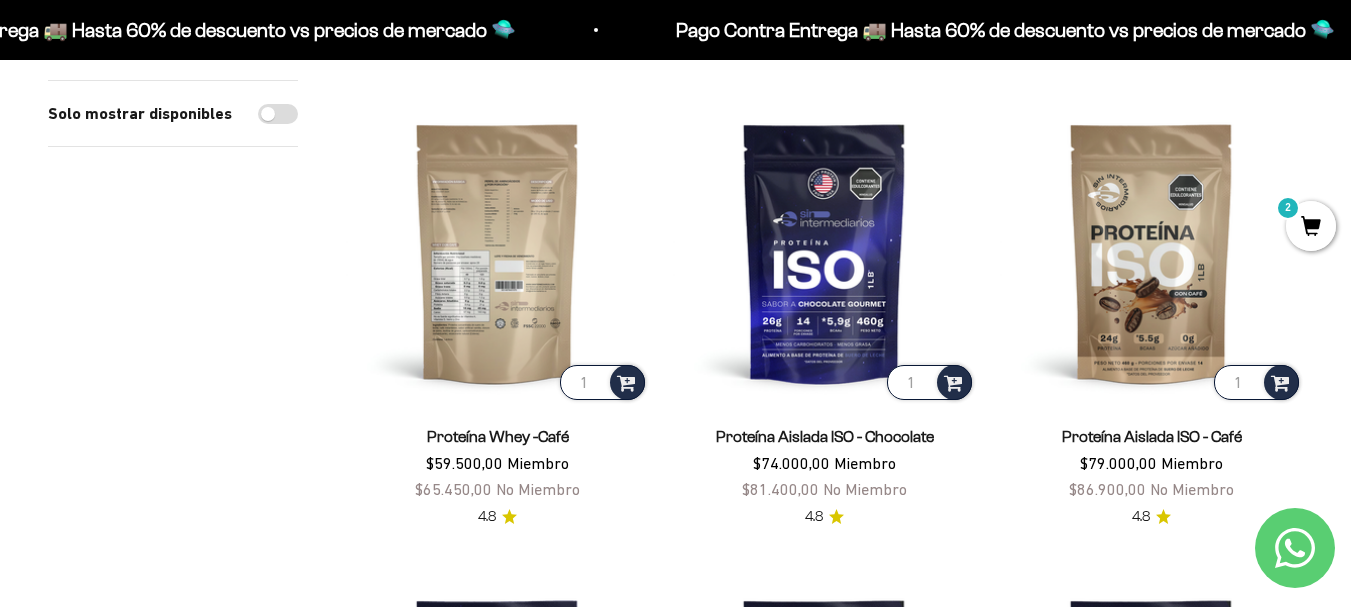 click at bounding box center (497, 252) 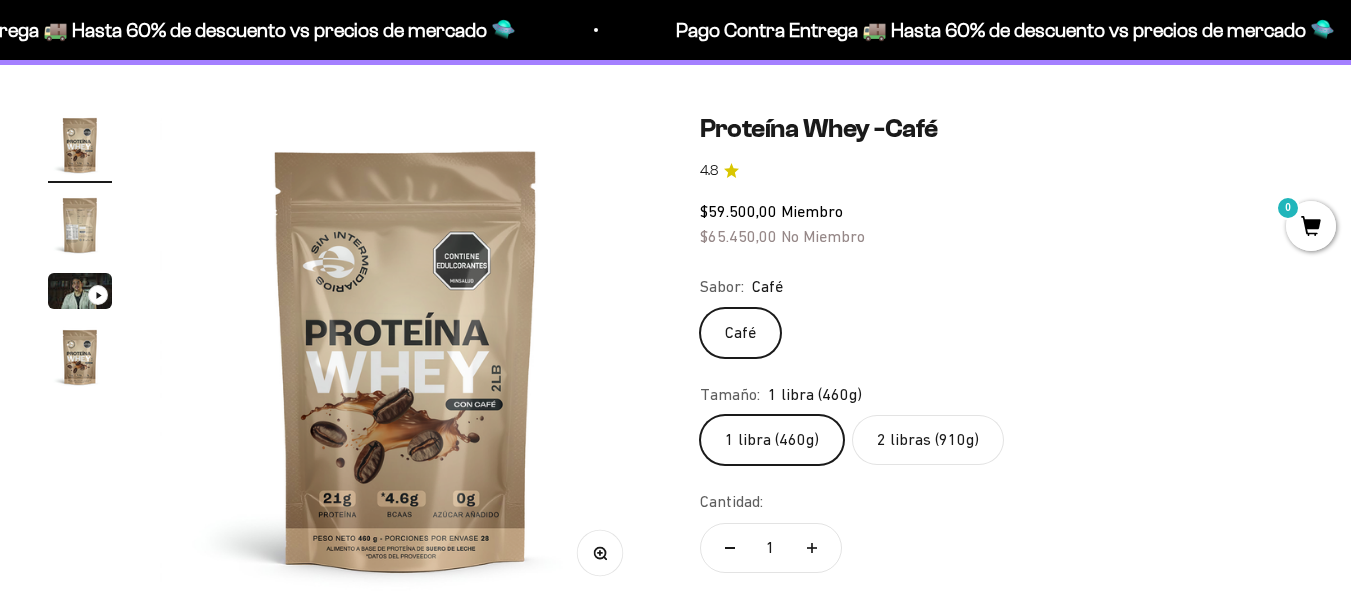 scroll, scrollTop: 144, scrollLeft: 0, axis: vertical 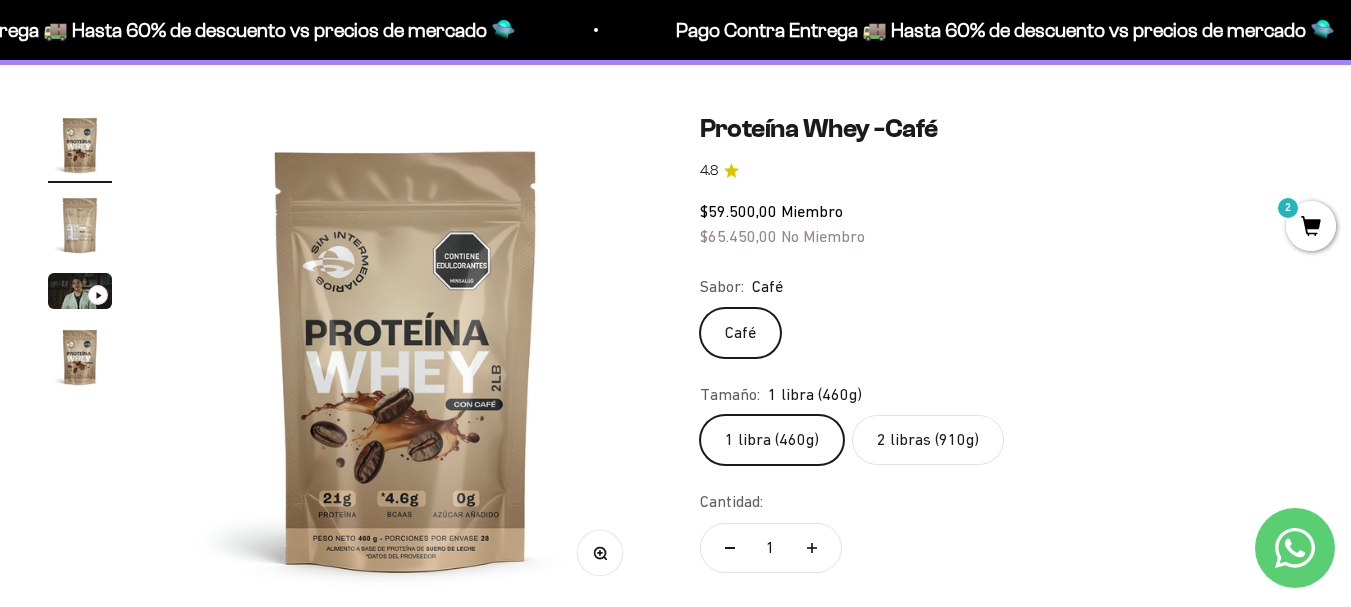 click on "2 libras (910g)" 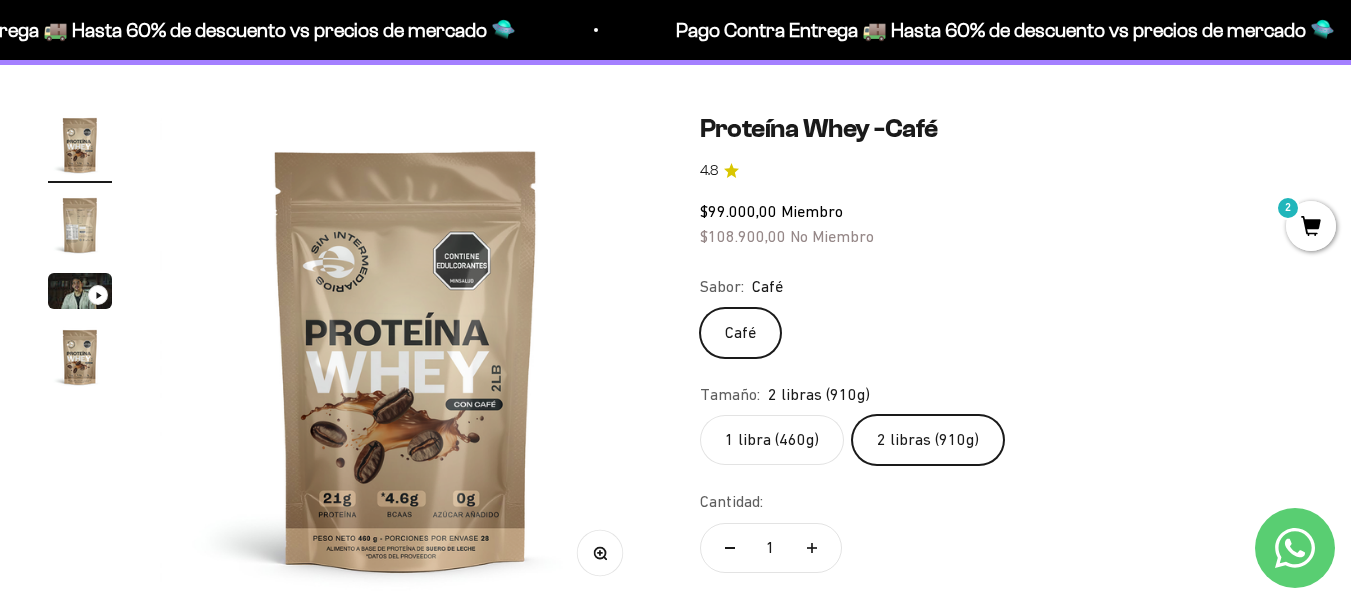 scroll, scrollTop: 0, scrollLeft: 0, axis: both 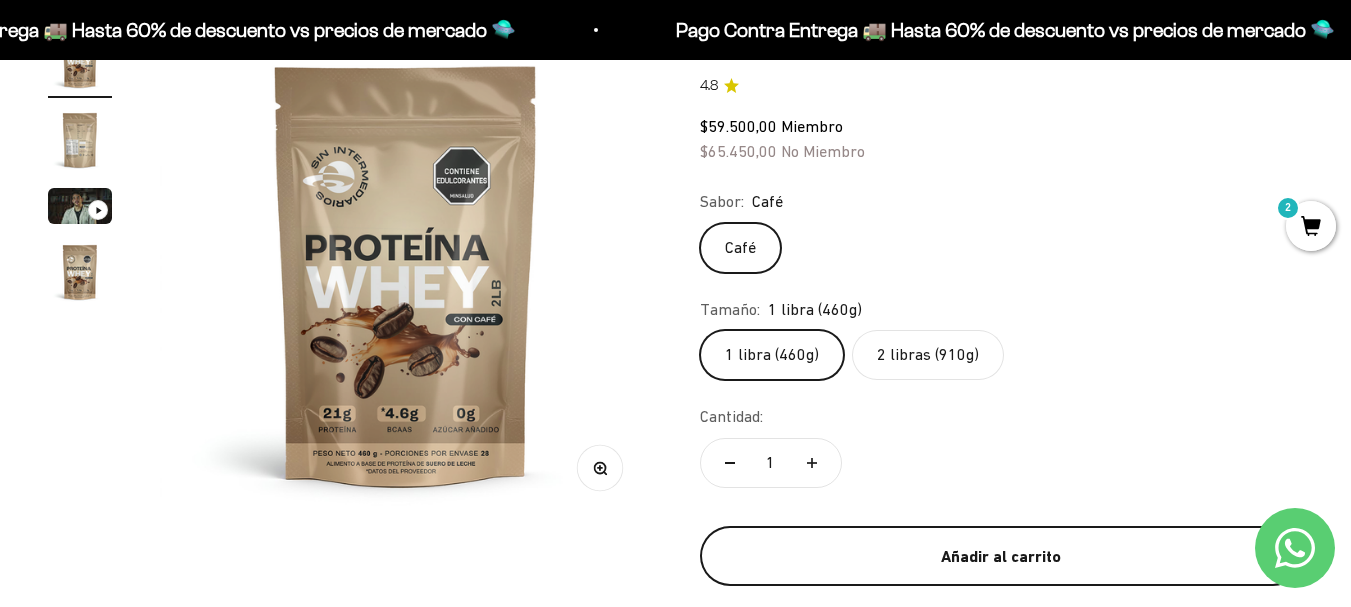 click on "Añadir al carrito" at bounding box center (1002, 557) 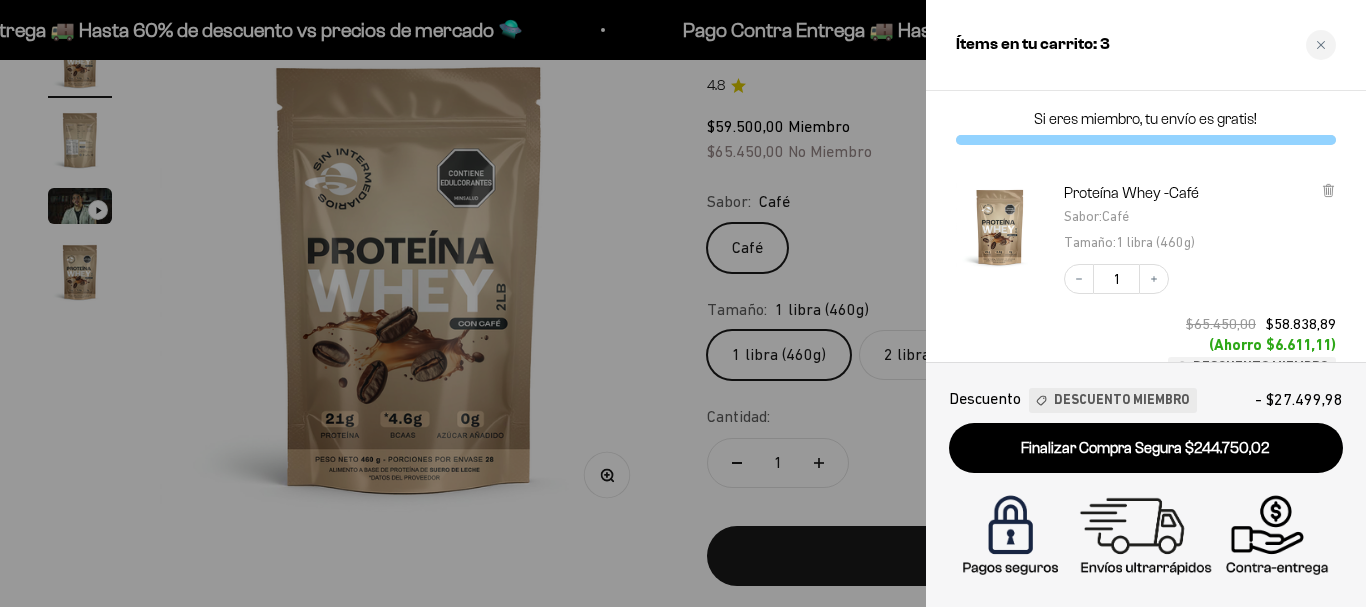 click at bounding box center (683, 303) 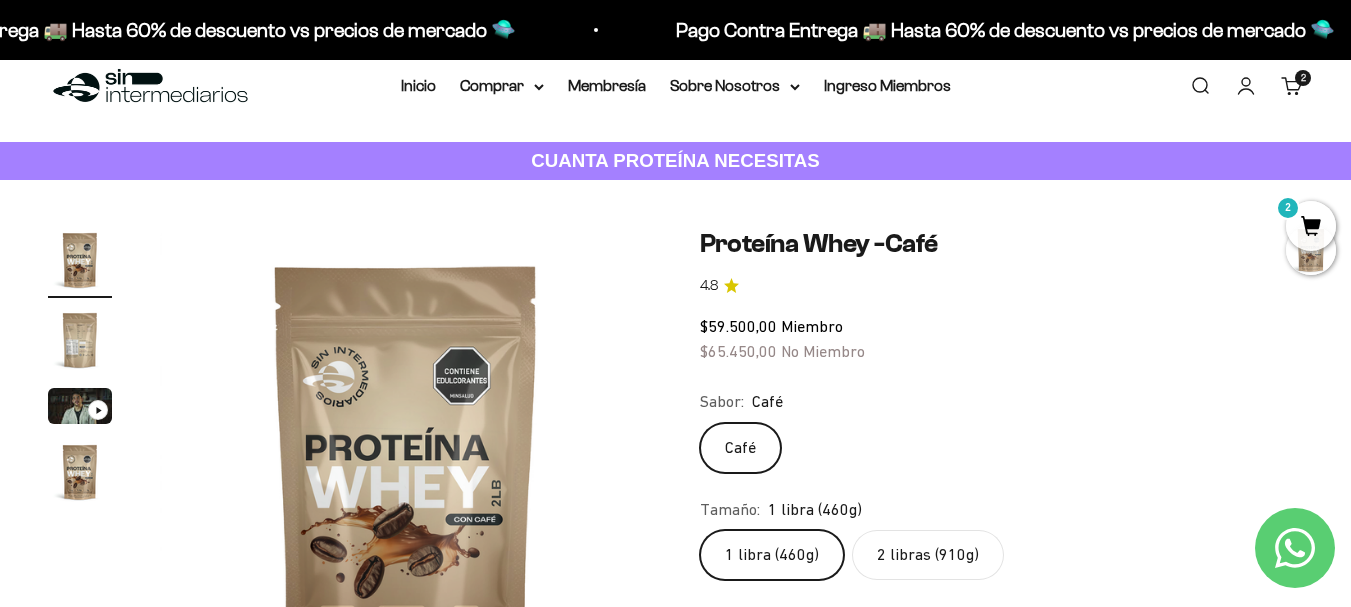 scroll, scrollTop: 0, scrollLeft: 0, axis: both 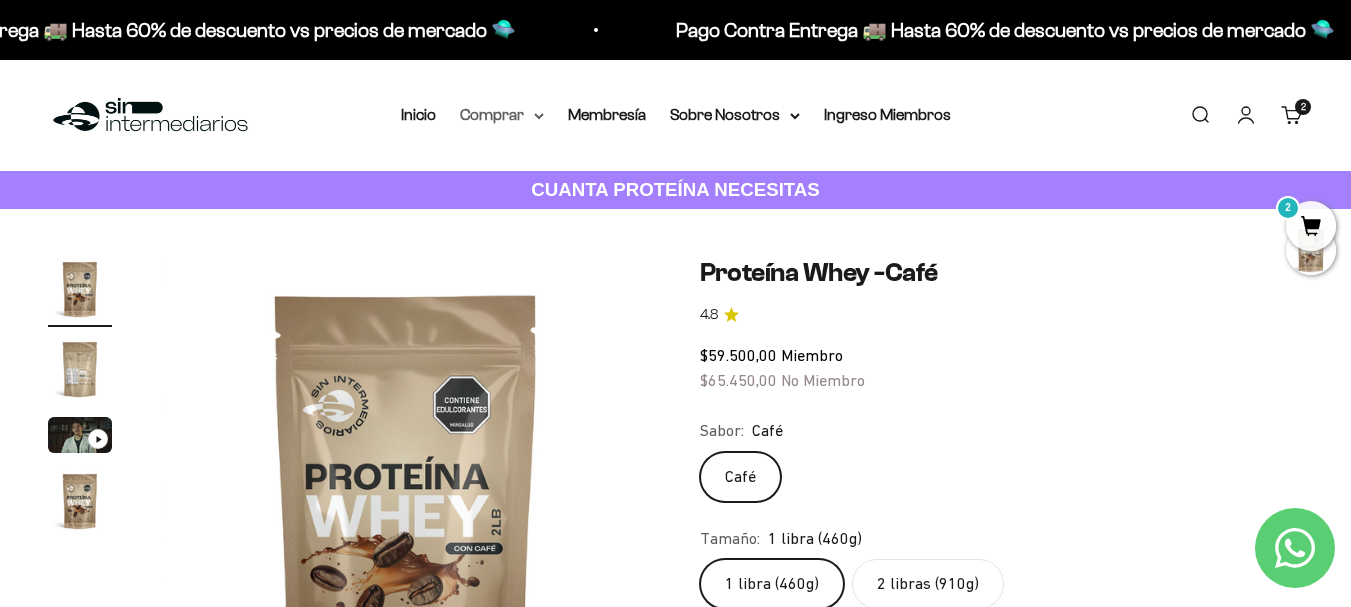 click on "Comprar" at bounding box center (502, 115) 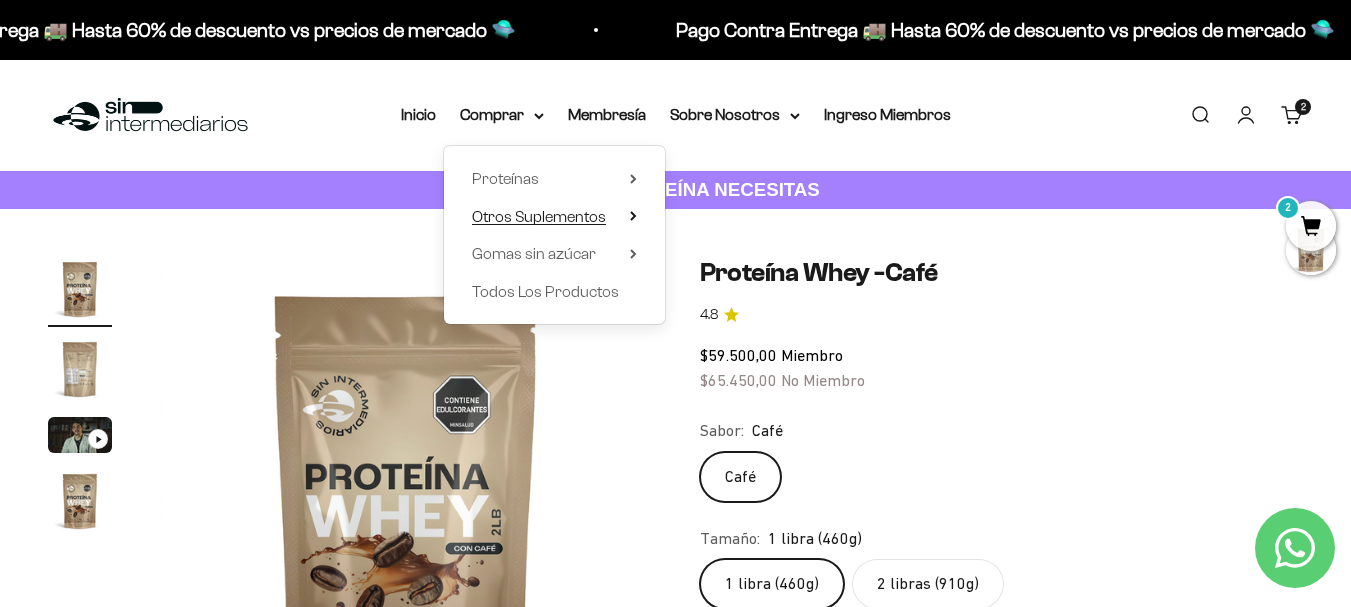 click on "Otros Suplementos" at bounding box center [539, 216] 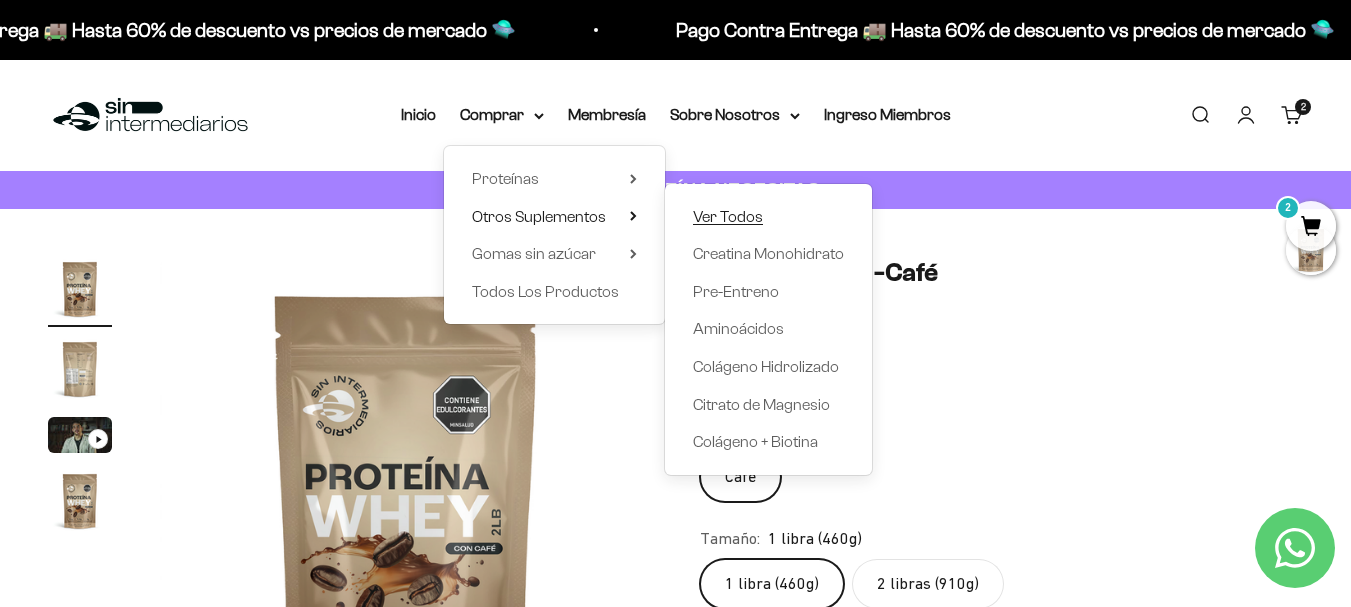 click on "Ver Todos" at bounding box center (728, 216) 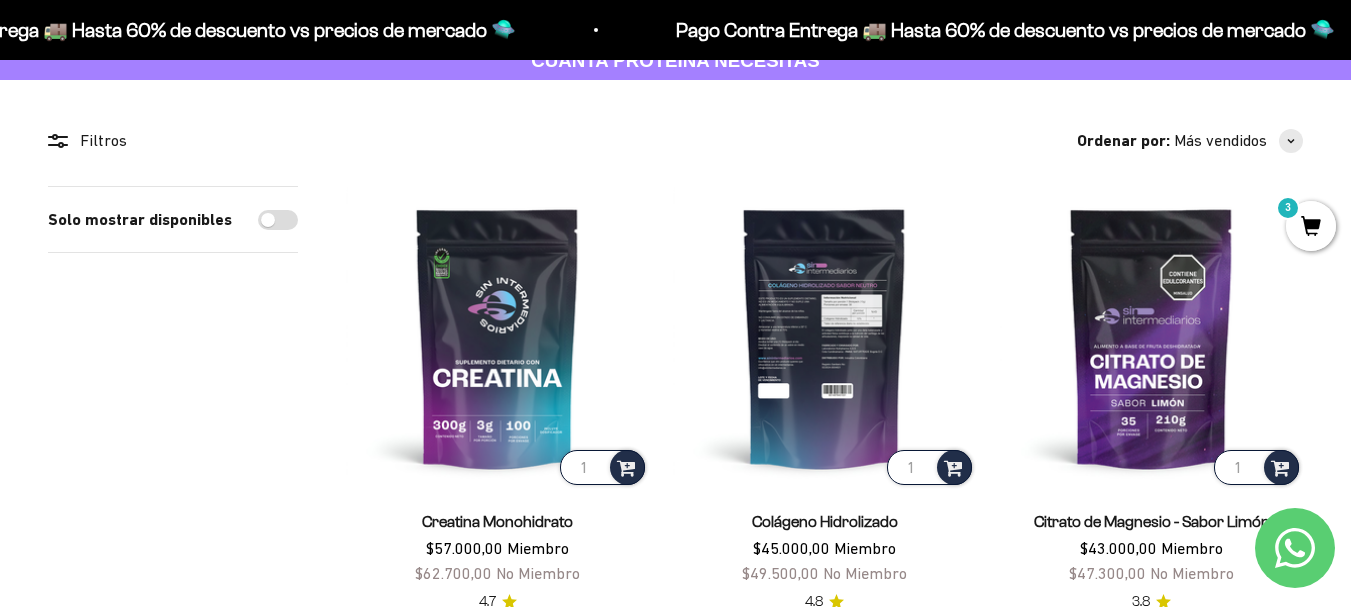 scroll, scrollTop: 130, scrollLeft: 0, axis: vertical 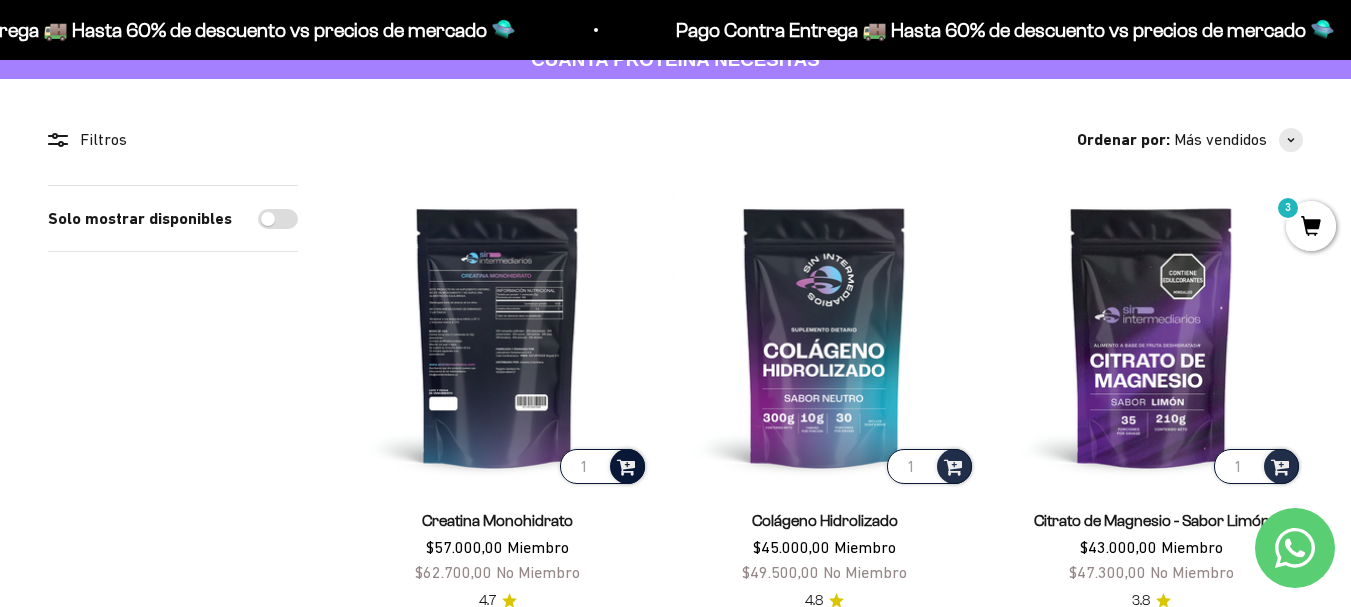 click at bounding box center (626, 465) 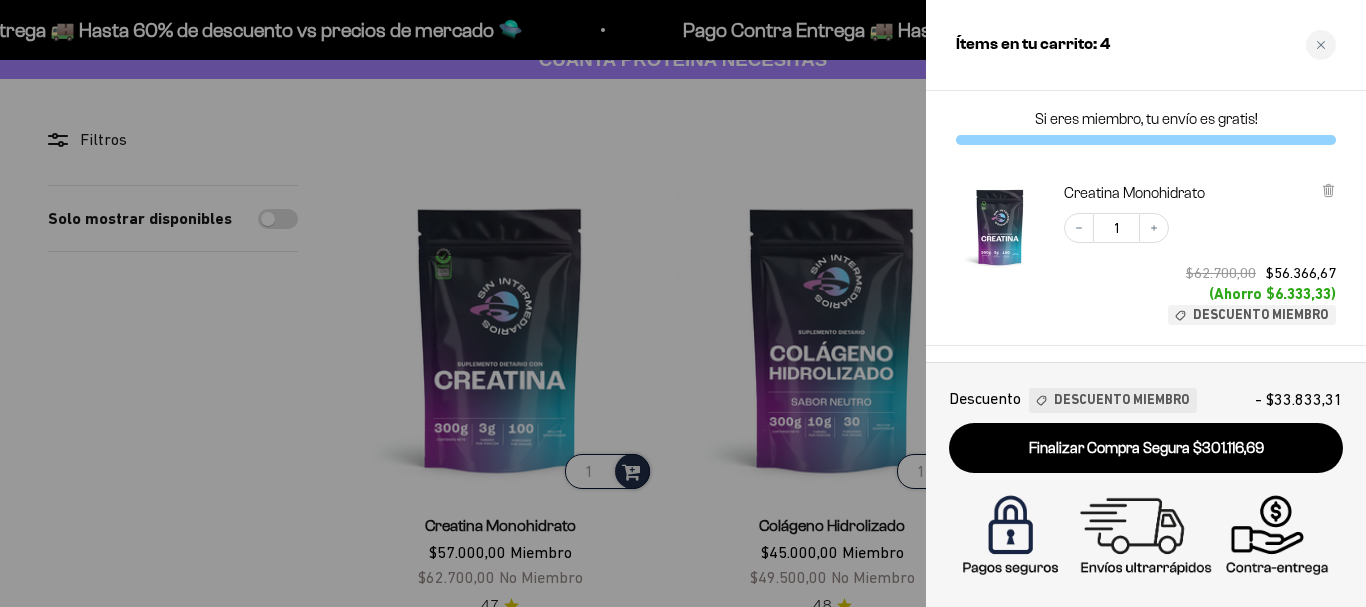 click at bounding box center (683, 303) 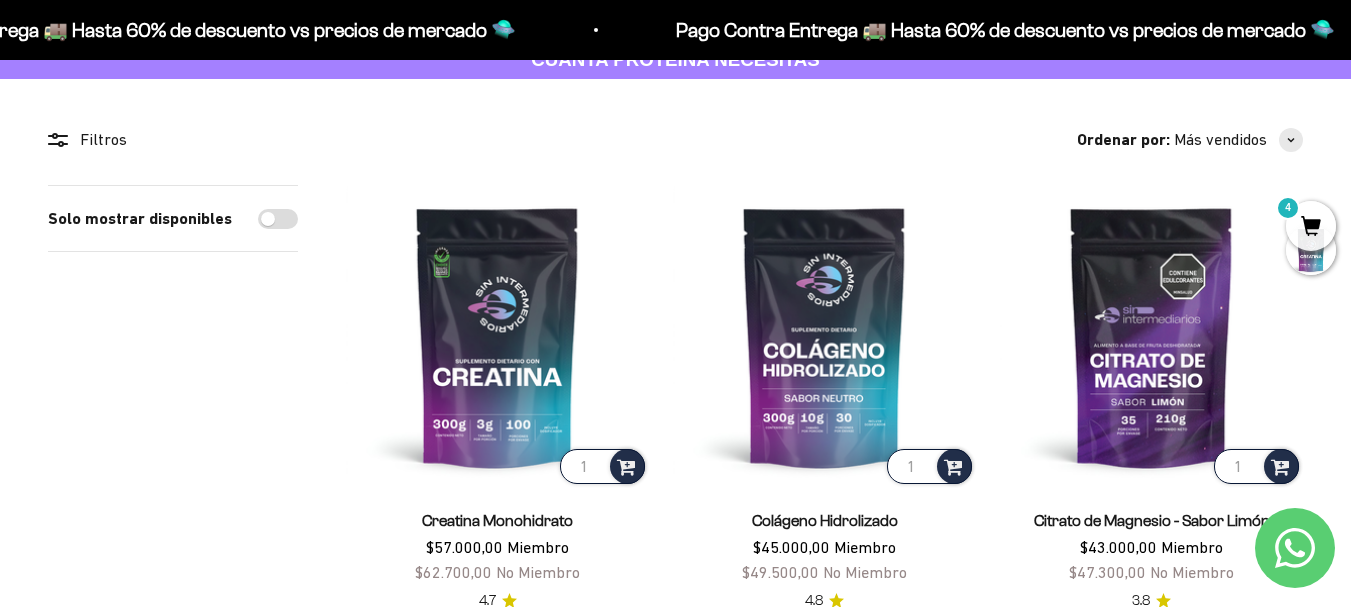 scroll, scrollTop: 0, scrollLeft: 0, axis: both 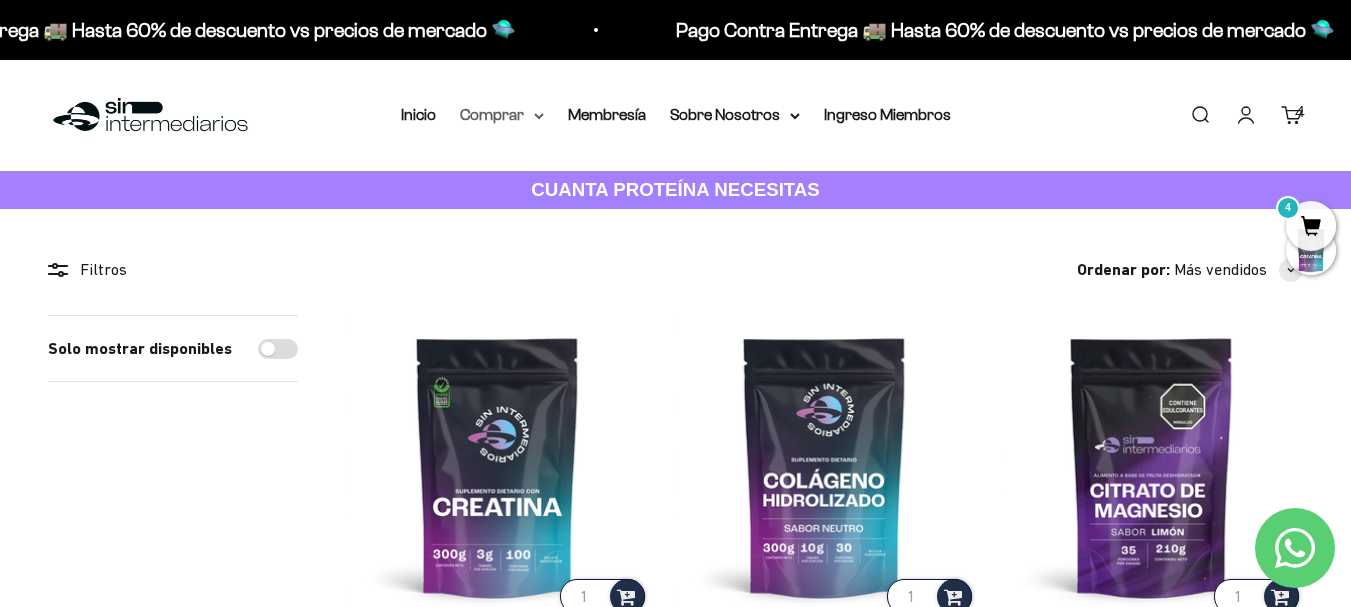 click on "Comprar" at bounding box center (502, 115) 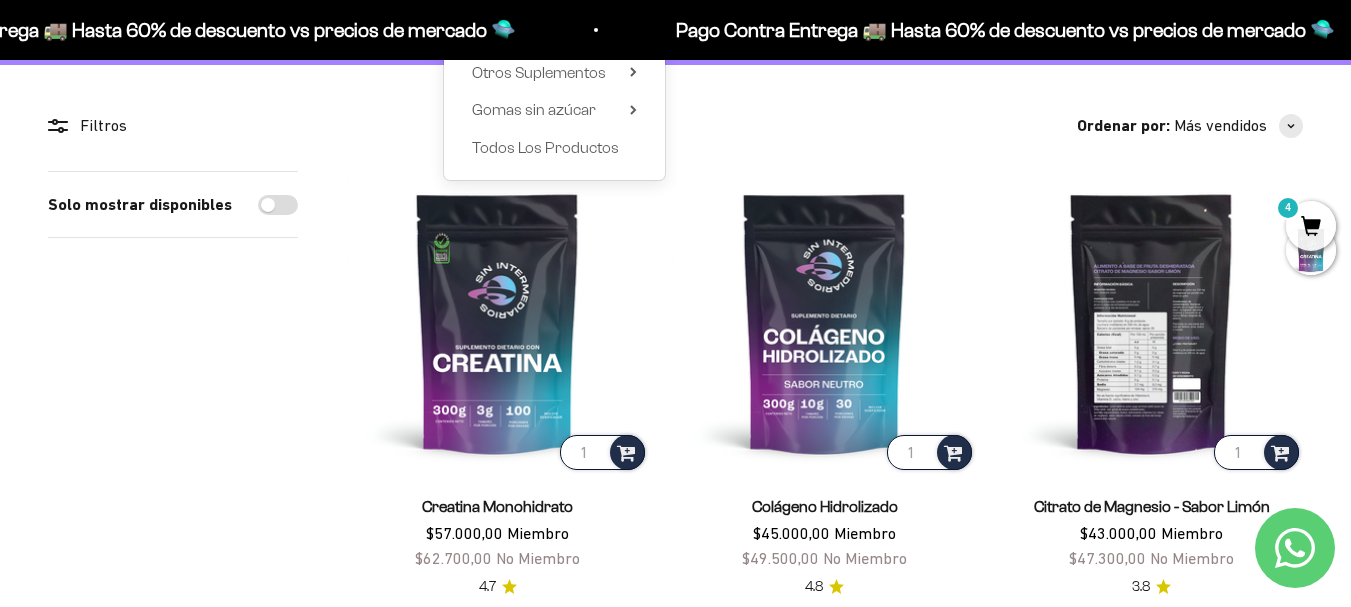 scroll, scrollTop: 0, scrollLeft: 0, axis: both 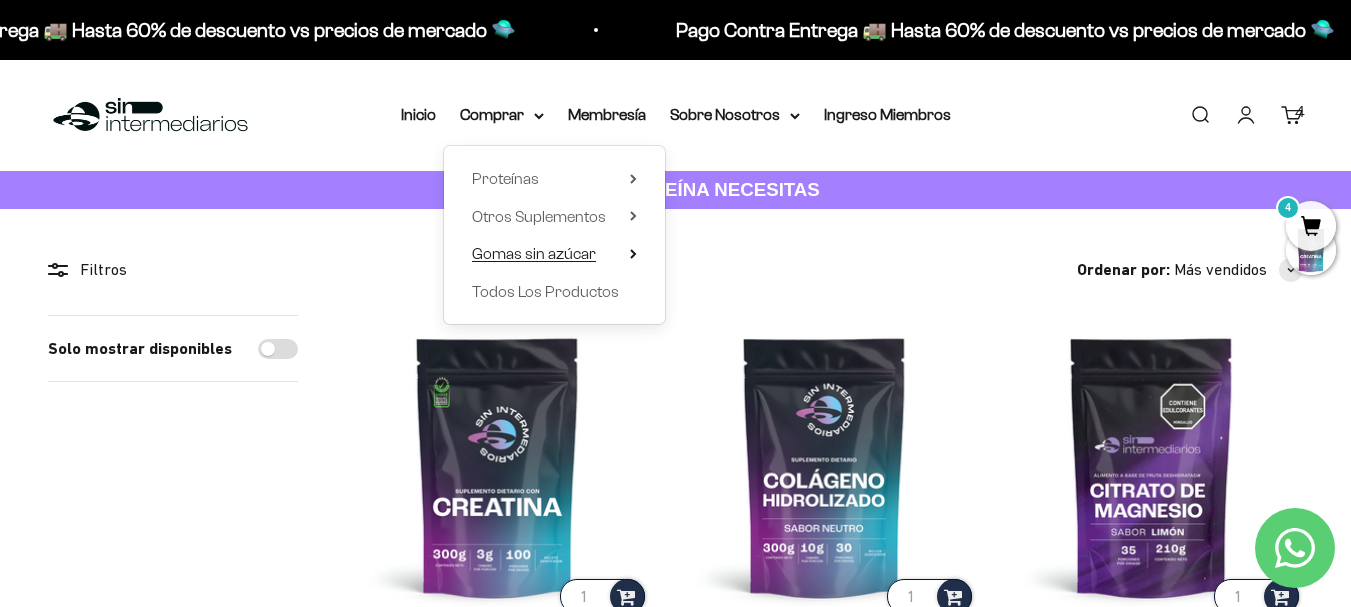 click on "Gomas sin azúcar" at bounding box center (534, 253) 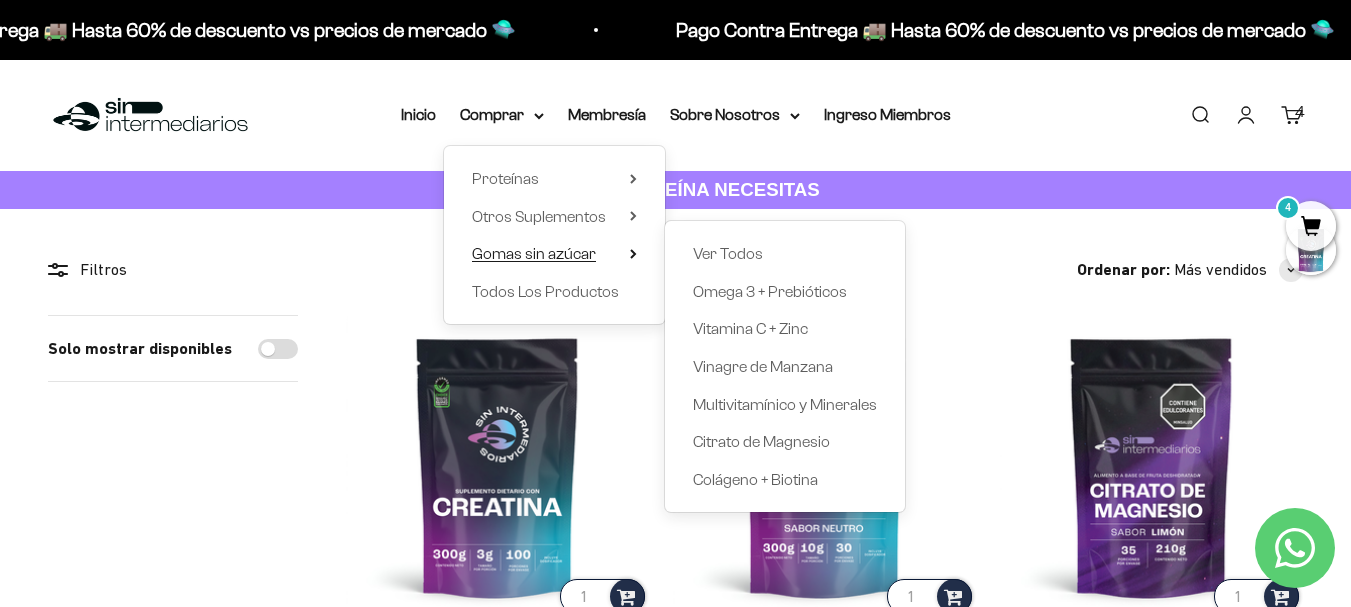 click on "Gomas sin azúcar" at bounding box center (534, 253) 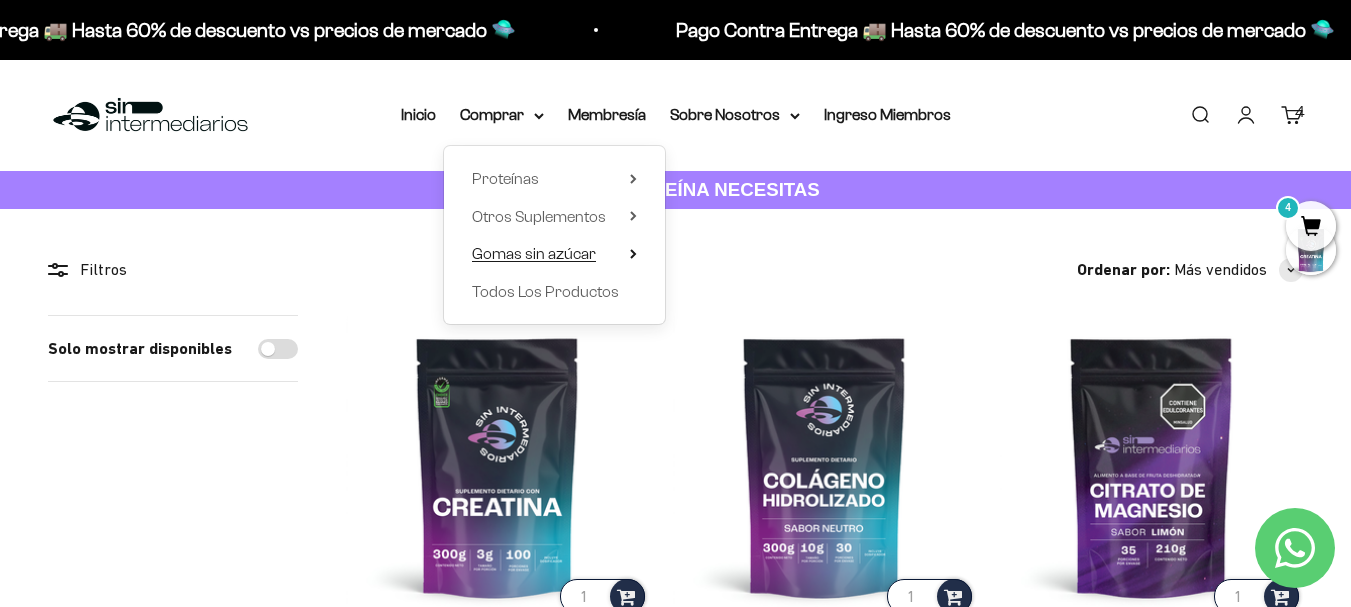 click on "Gomas sin azúcar" at bounding box center (554, 254) 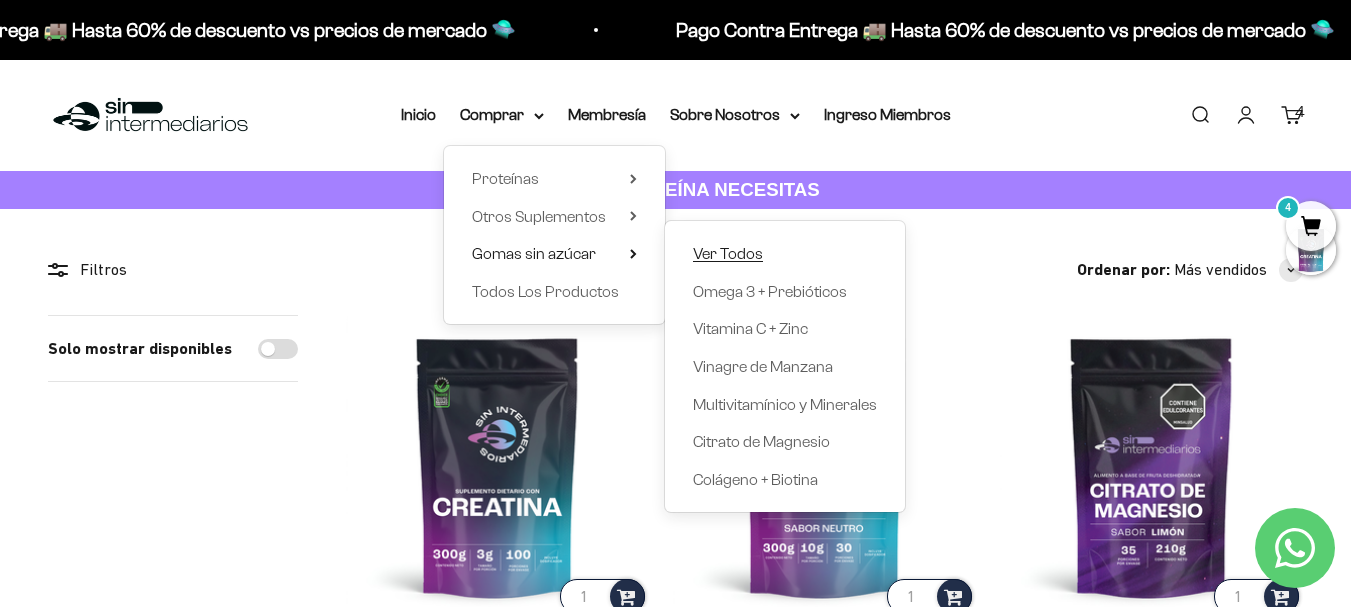 click on "Ver Todos" at bounding box center (728, 253) 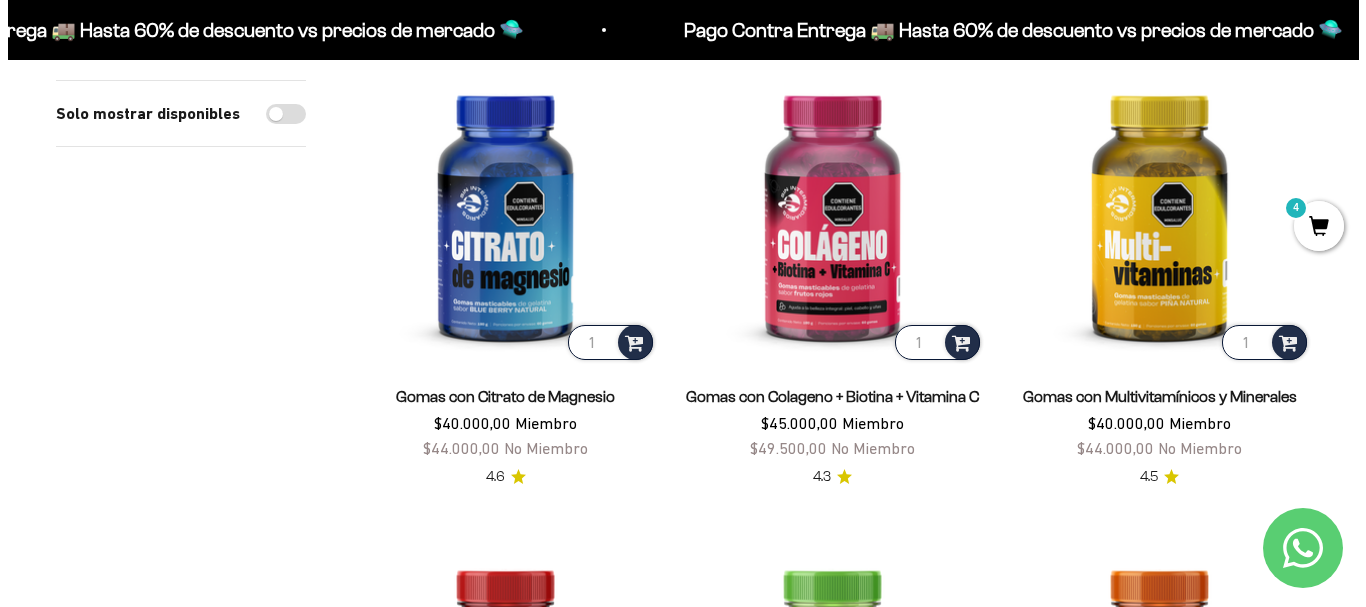 scroll, scrollTop: 0, scrollLeft: 0, axis: both 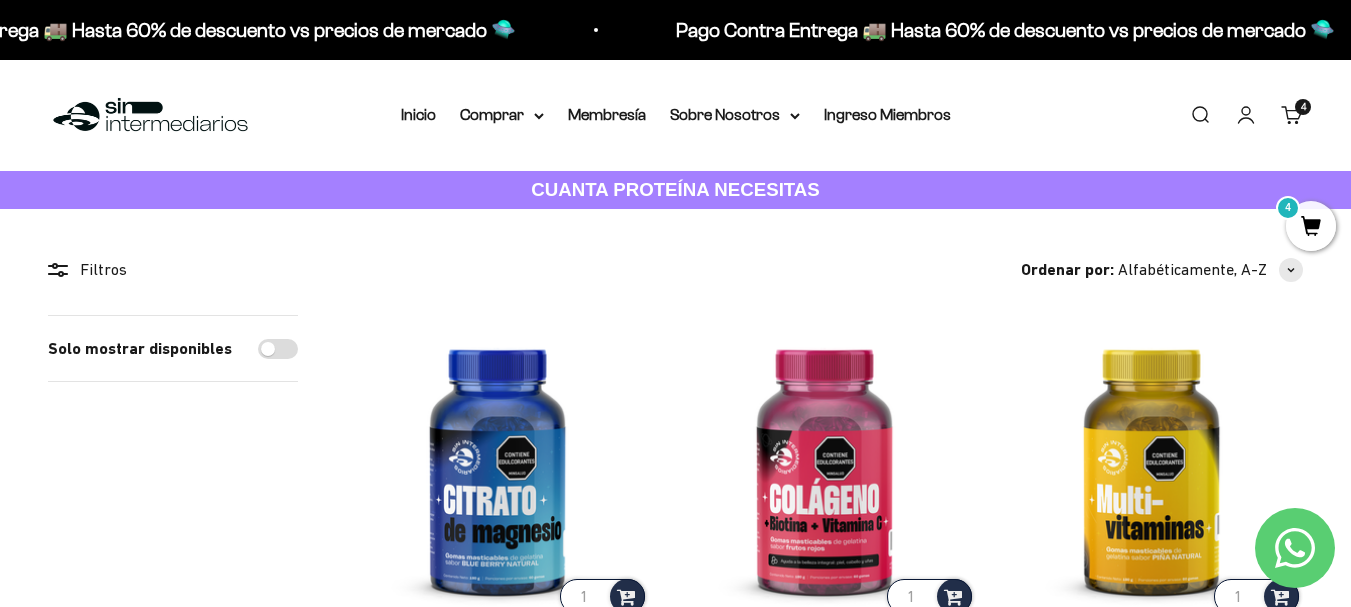 click on "4" at bounding box center (1311, 226) 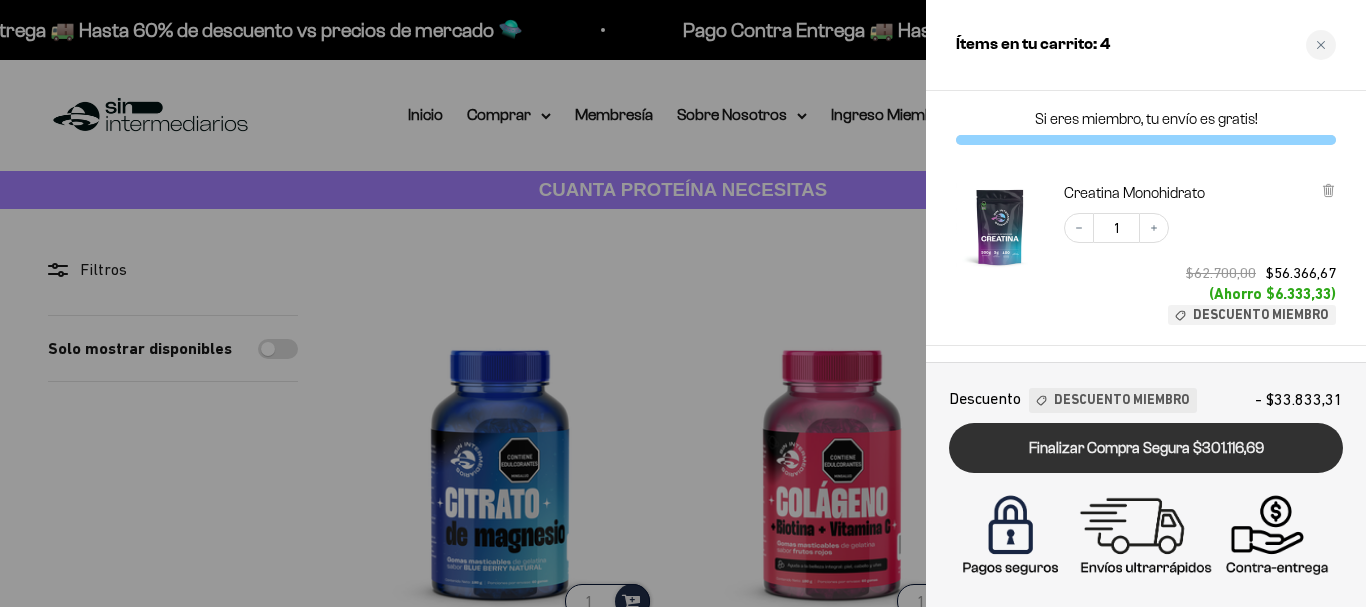 click on "Finalizar Compra Segura $301.116,69" at bounding box center [1146, 448] 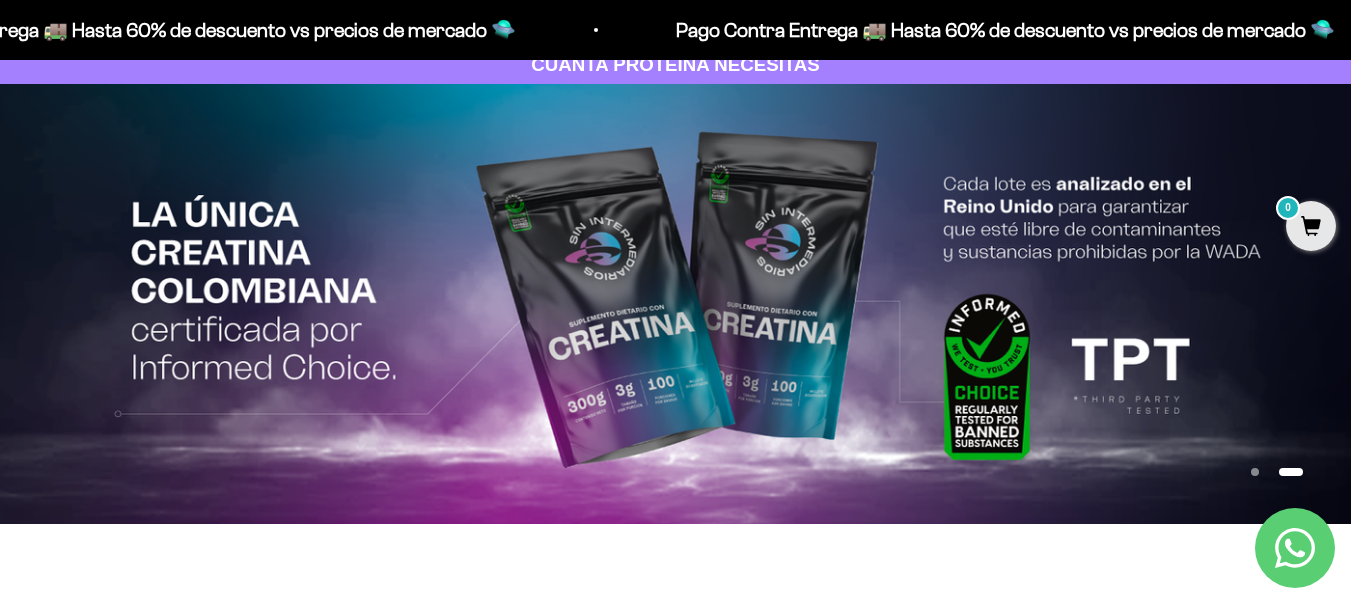 scroll, scrollTop: 0, scrollLeft: 0, axis: both 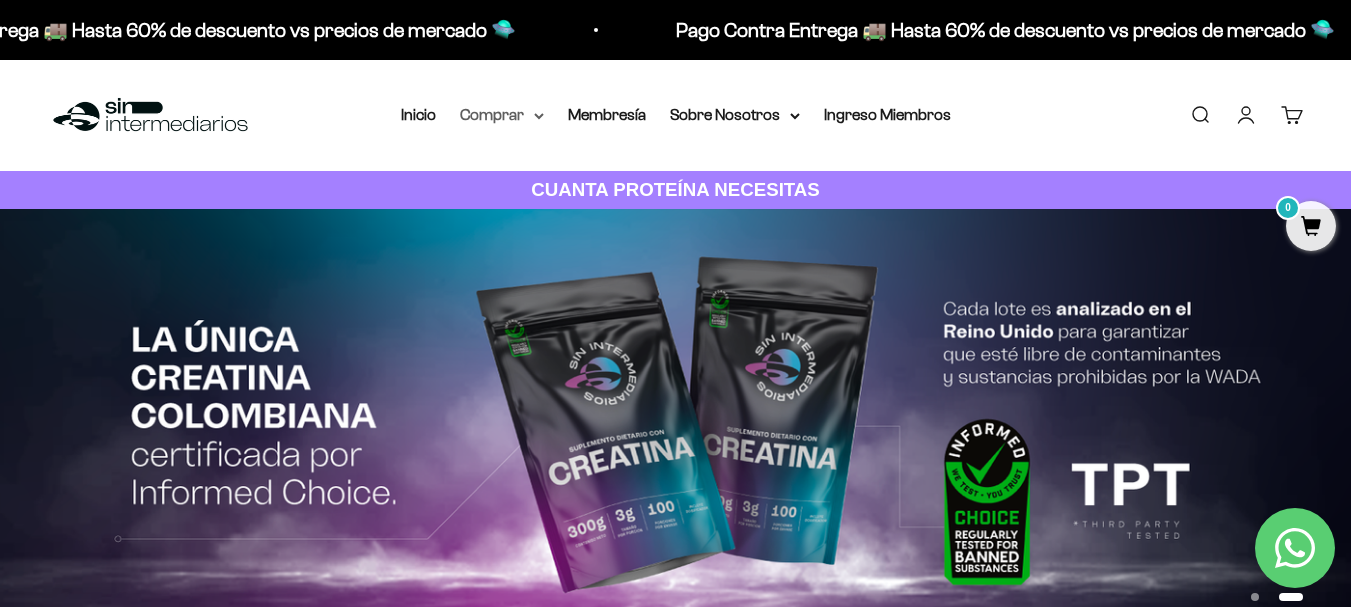 click on "Comprar" at bounding box center (502, 115) 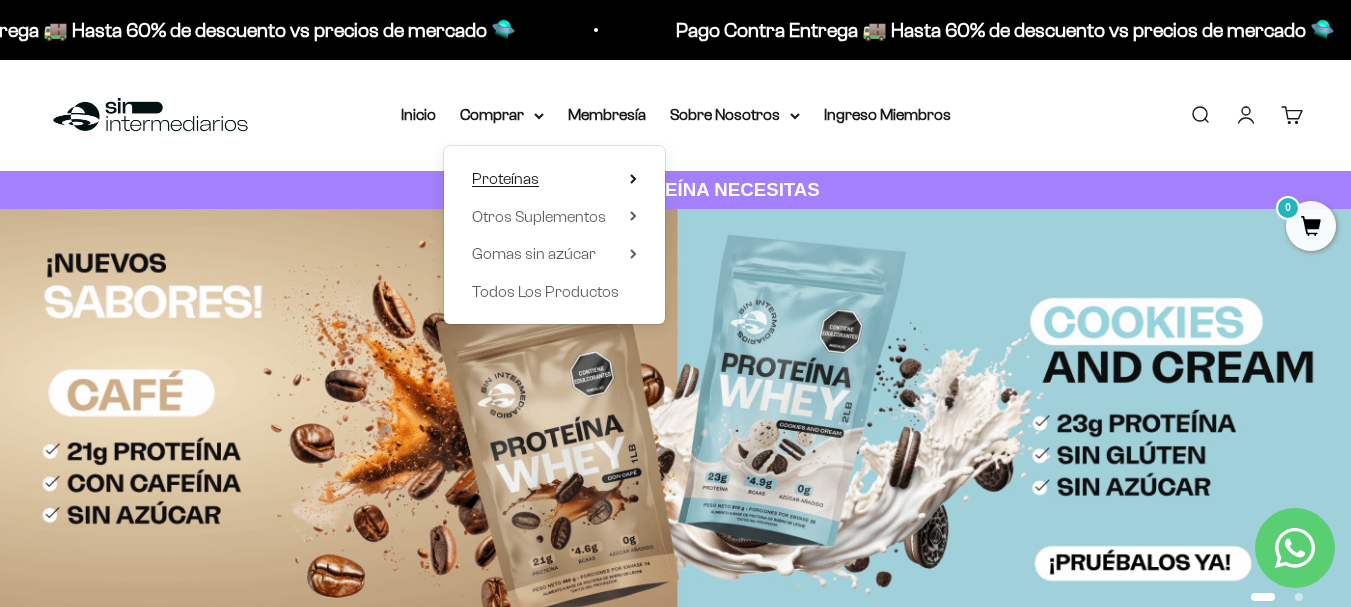 click on "Proteínas" at bounding box center [505, 178] 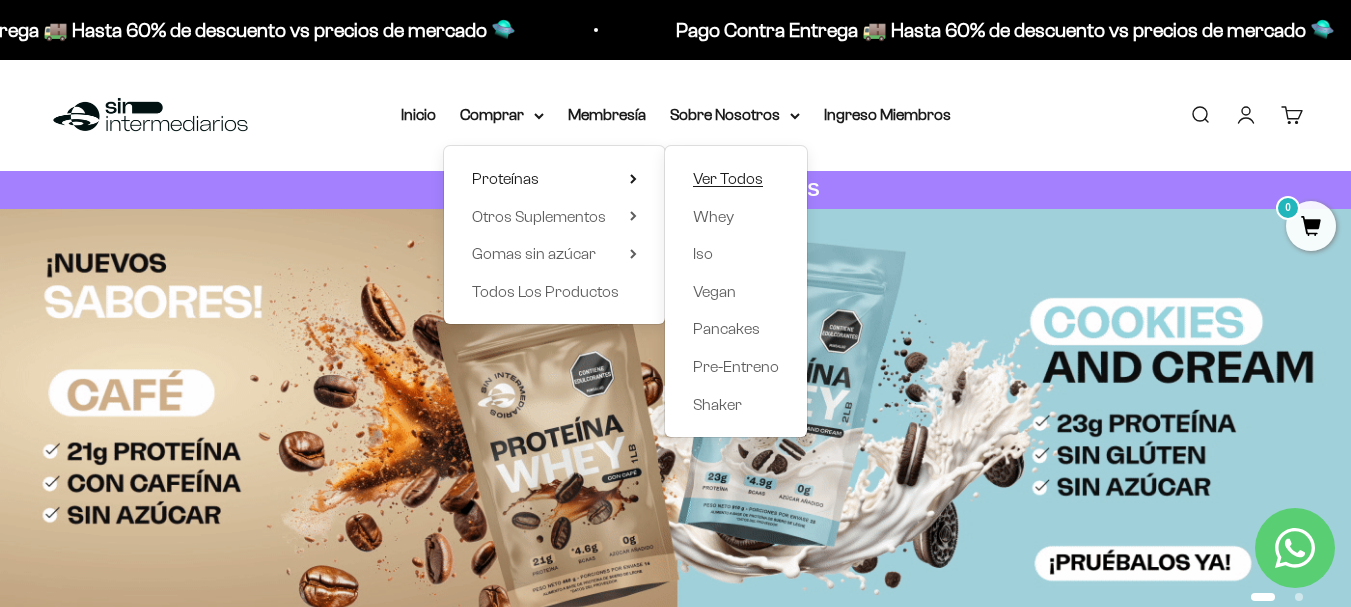 click on "Ver Todos" at bounding box center [728, 178] 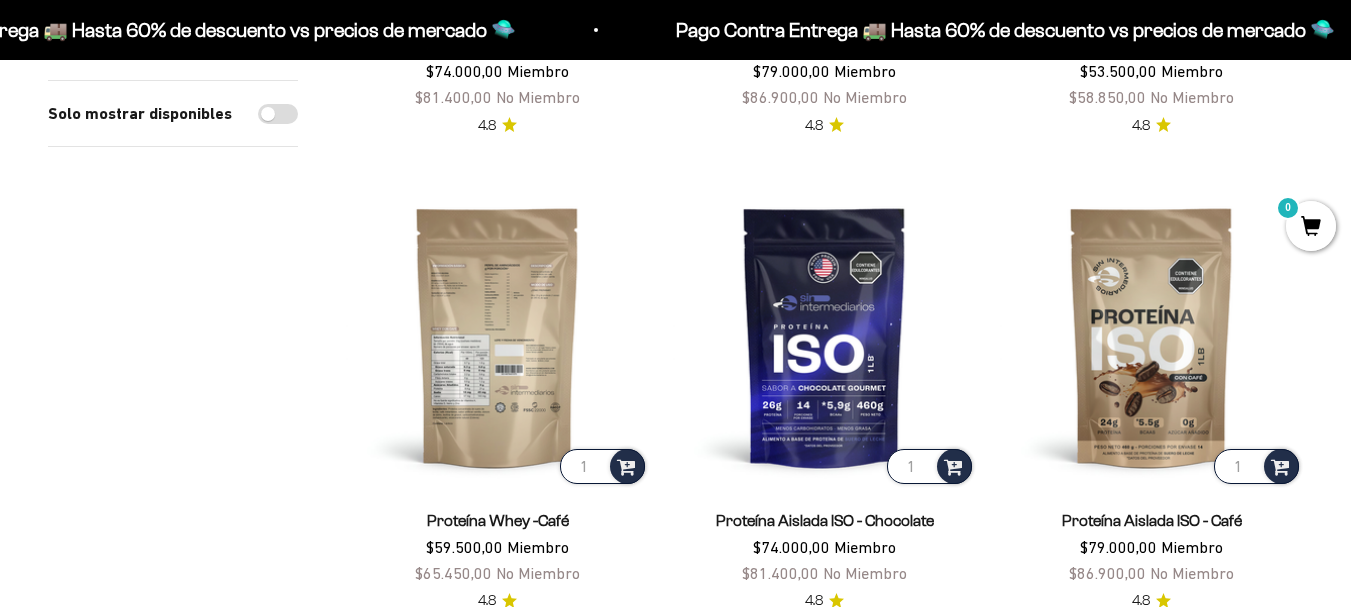 scroll, scrollTop: 1082, scrollLeft: 0, axis: vertical 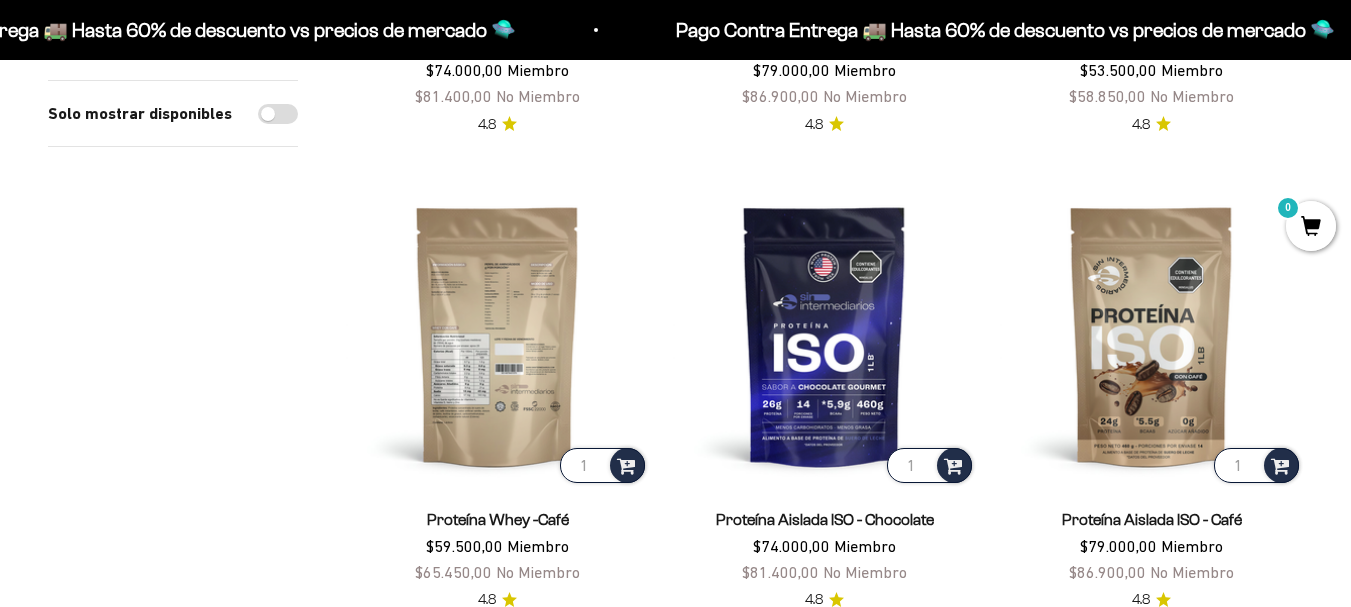 click at bounding box center (497, 335) 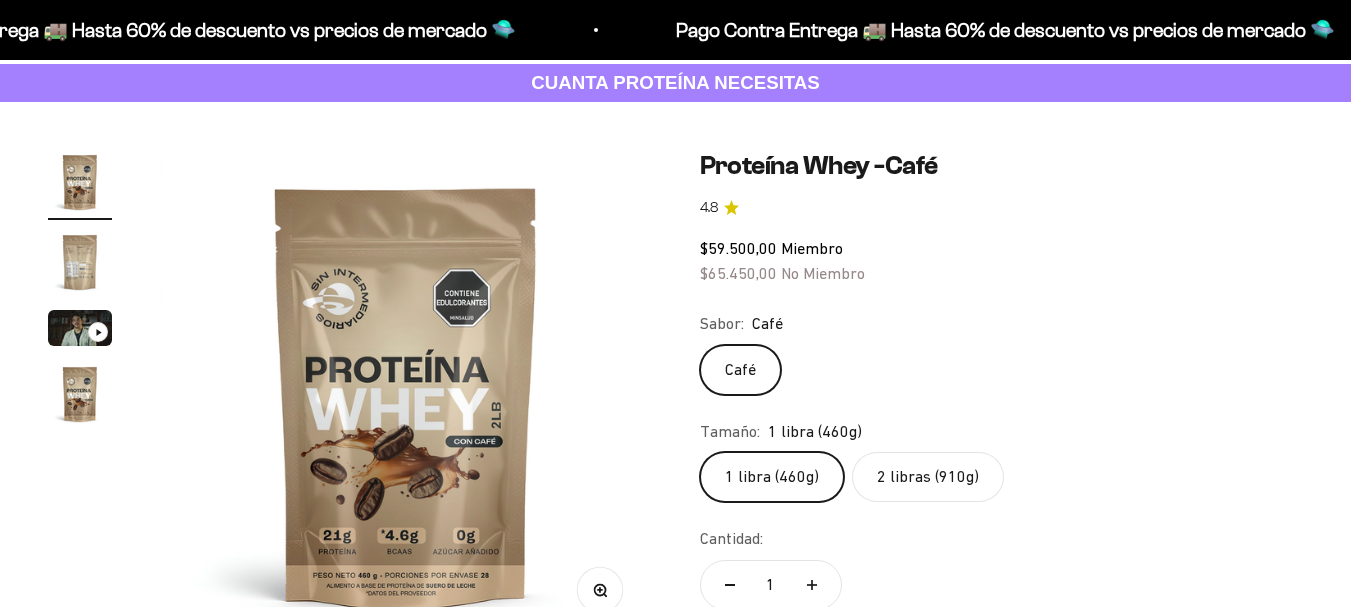scroll, scrollTop: 173, scrollLeft: 0, axis: vertical 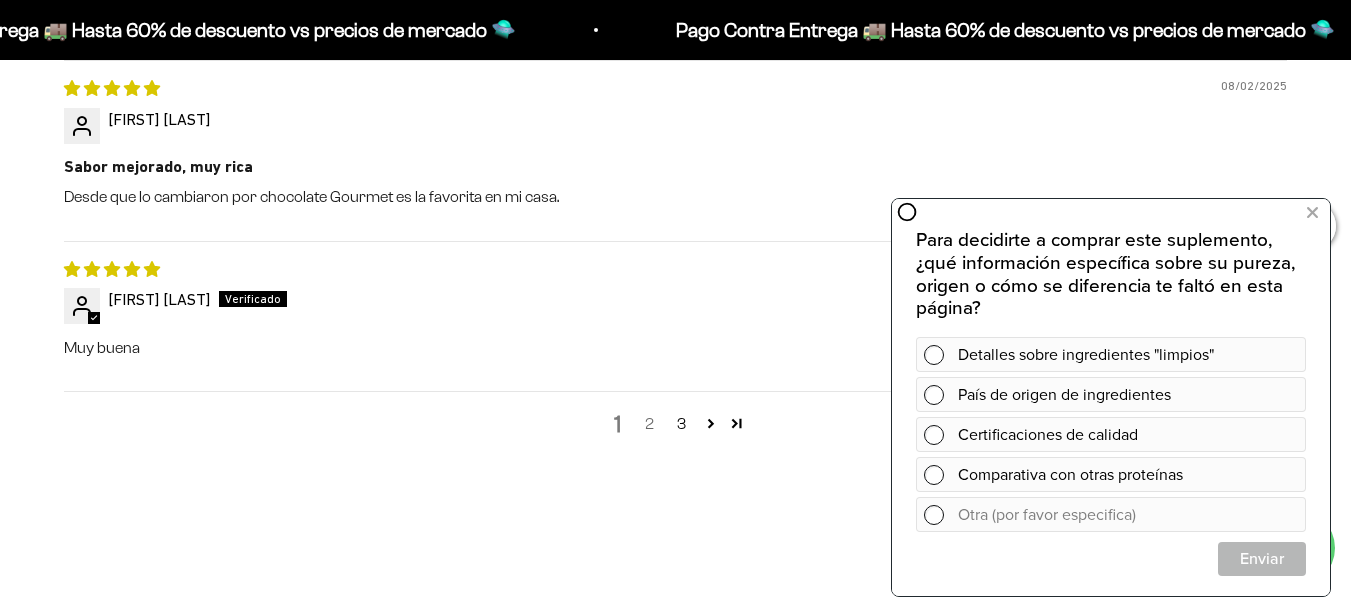 click on "2" at bounding box center [650, 424] 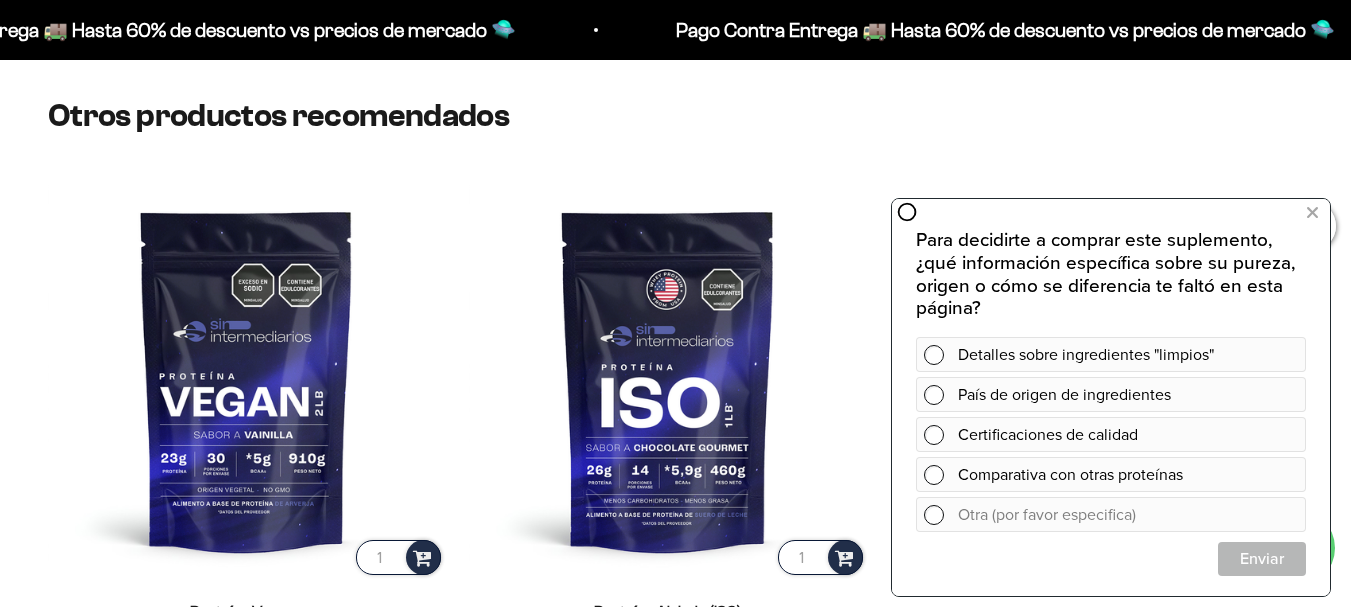scroll, scrollTop: 2248, scrollLeft: 0, axis: vertical 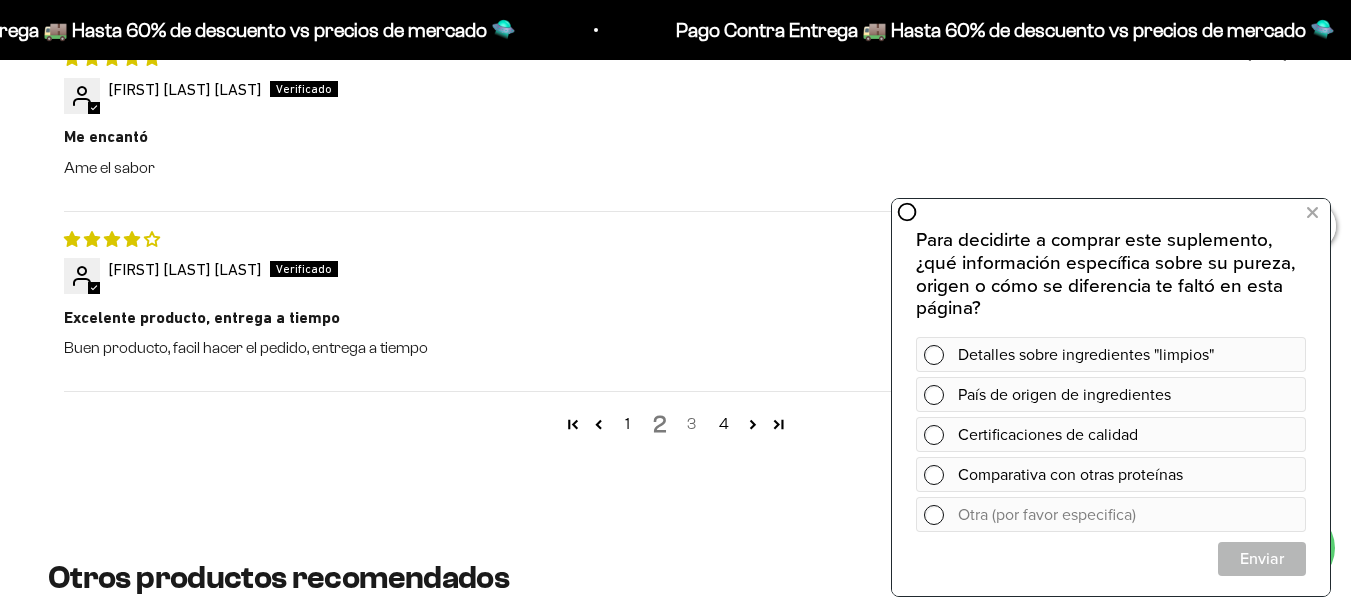 click on "3" at bounding box center [692, 424] 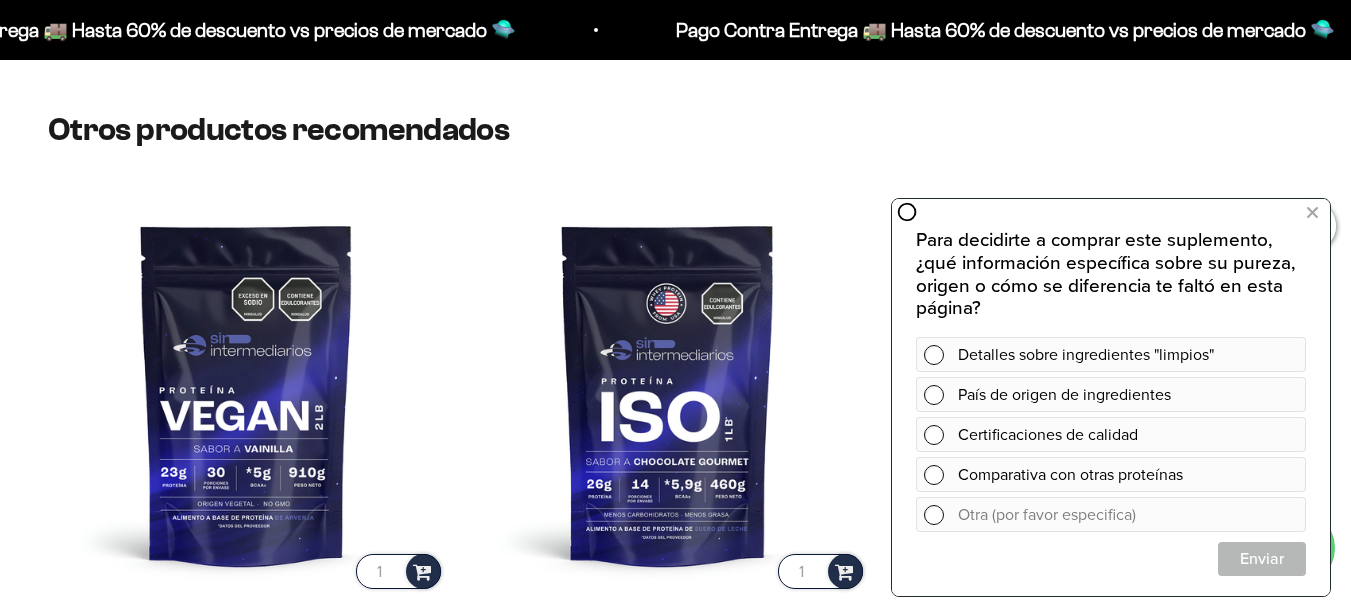 scroll, scrollTop: 2248, scrollLeft: 0, axis: vertical 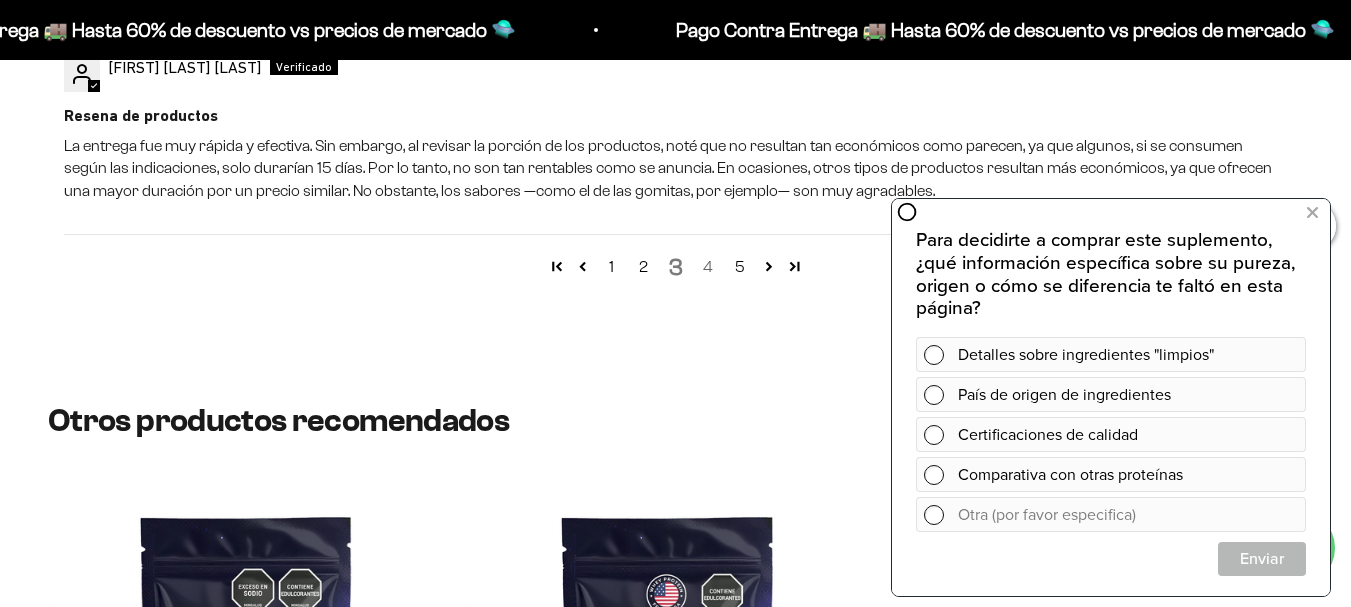 click on "4" at bounding box center [708, 267] 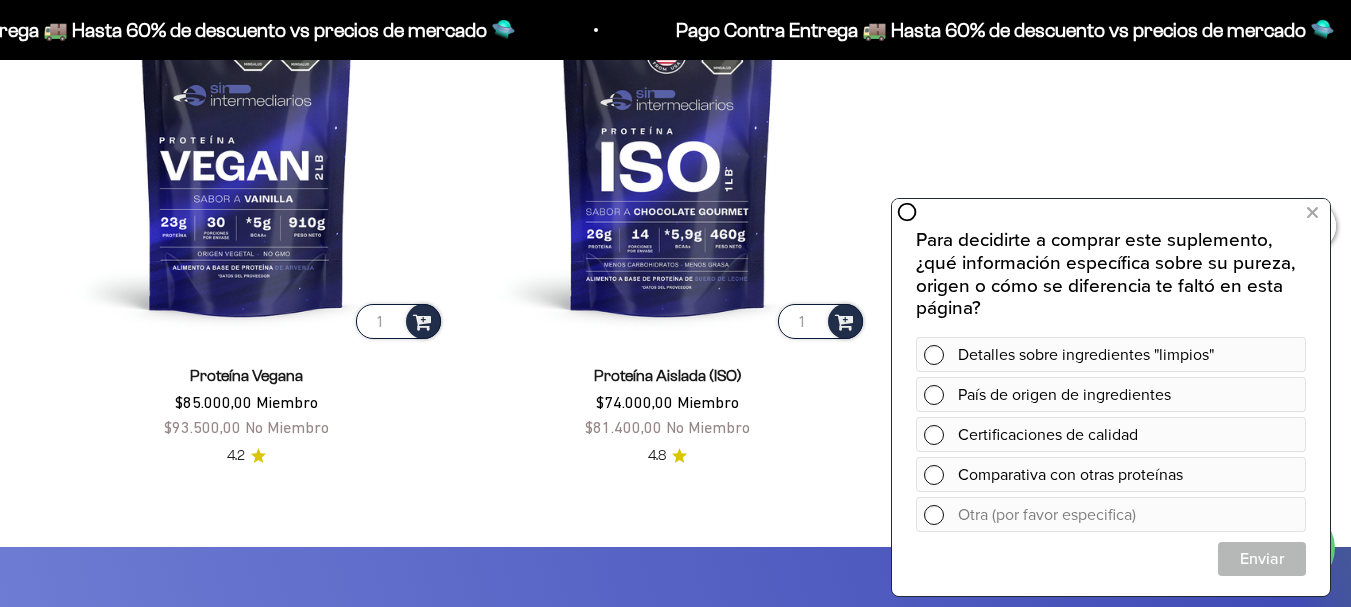 scroll, scrollTop: 2248, scrollLeft: 0, axis: vertical 